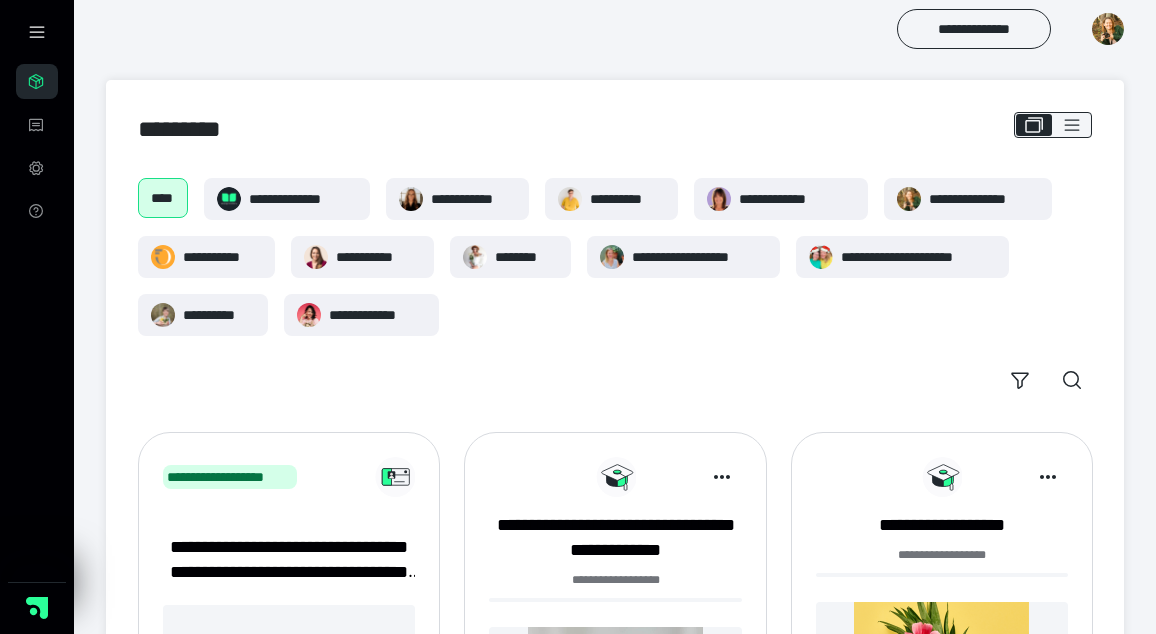 scroll, scrollTop: 170, scrollLeft: 0, axis: vertical 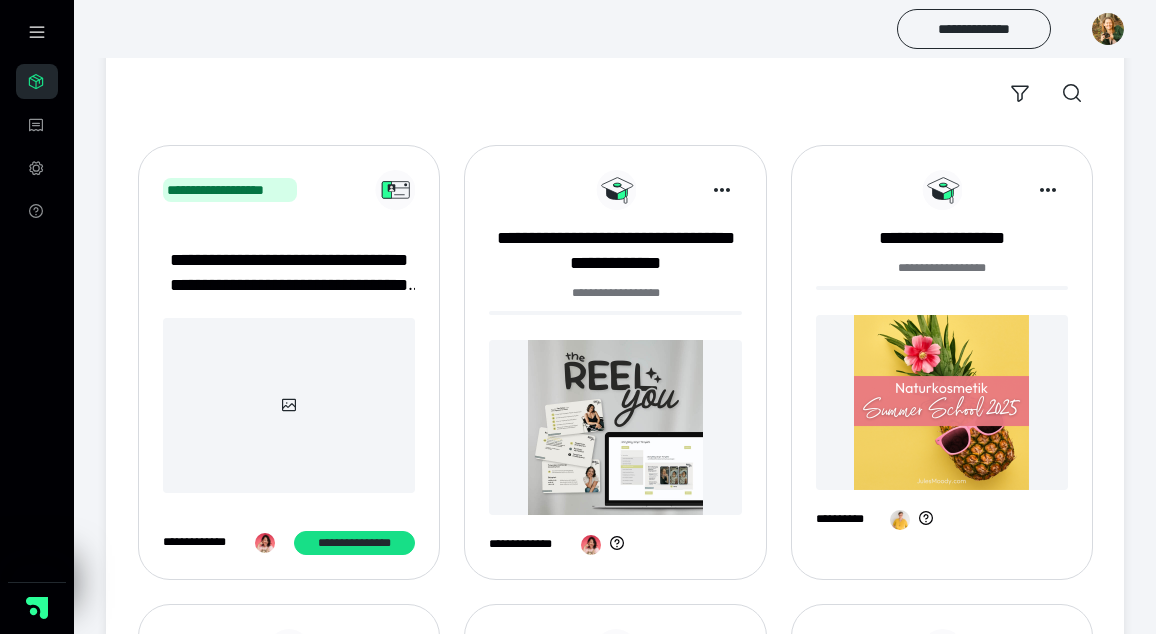 click at bounding box center (615, 427) 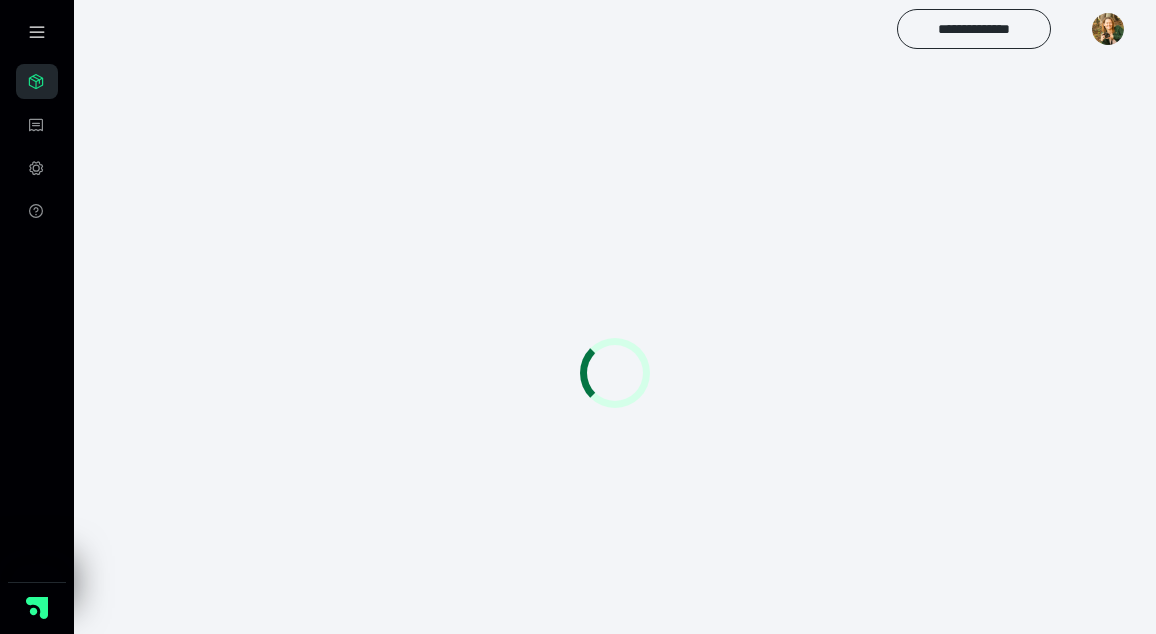 scroll, scrollTop: 0, scrollLeft: 0, axis: both 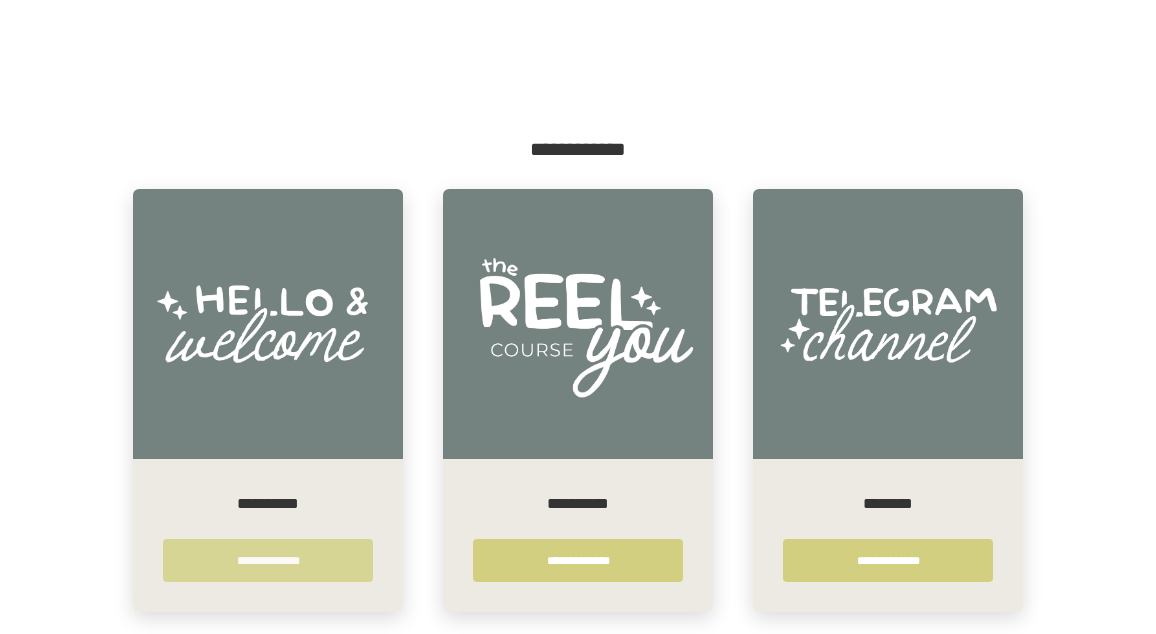 click on "**********" at bounding box center [268, 560] 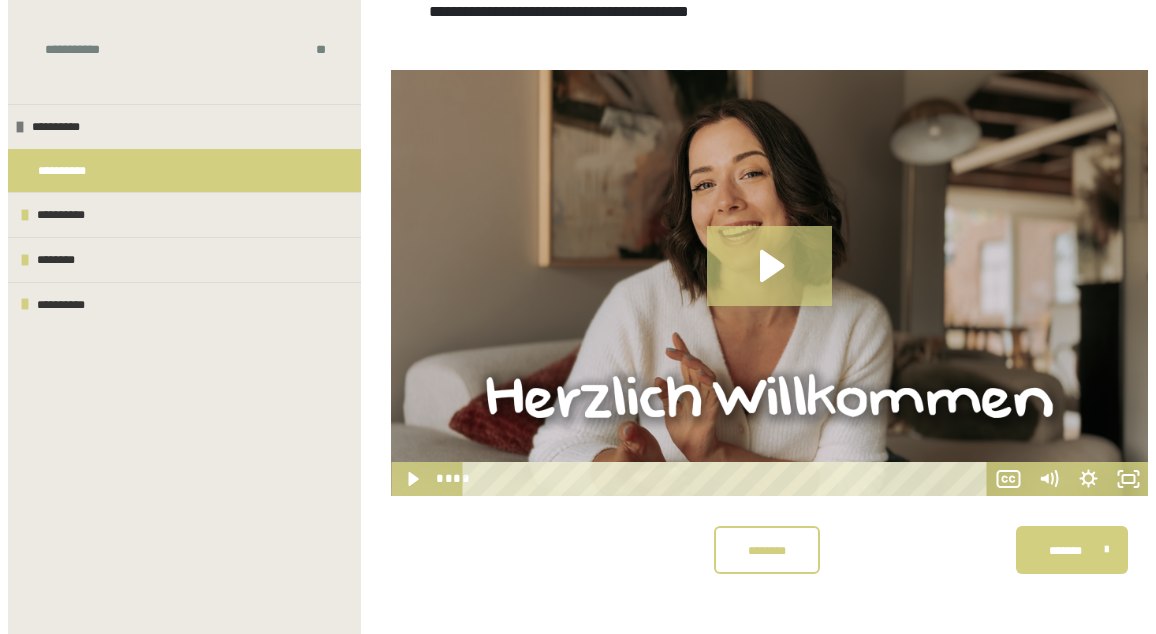 scroll, scrollTop: 385, scrollLeft: 0, axis: vertical 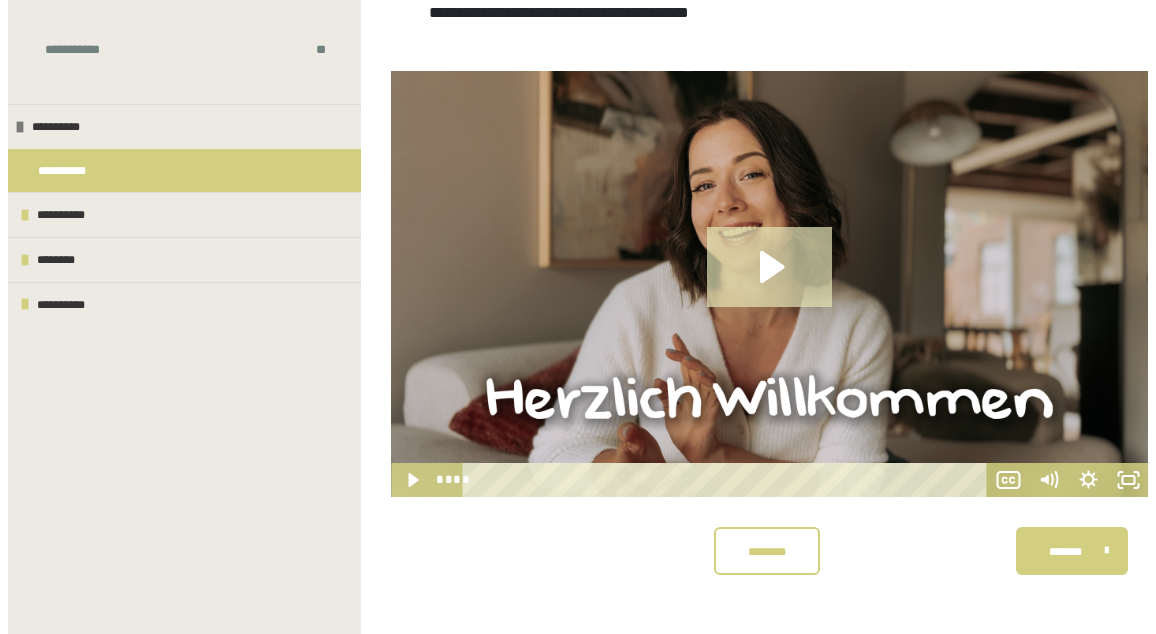 click 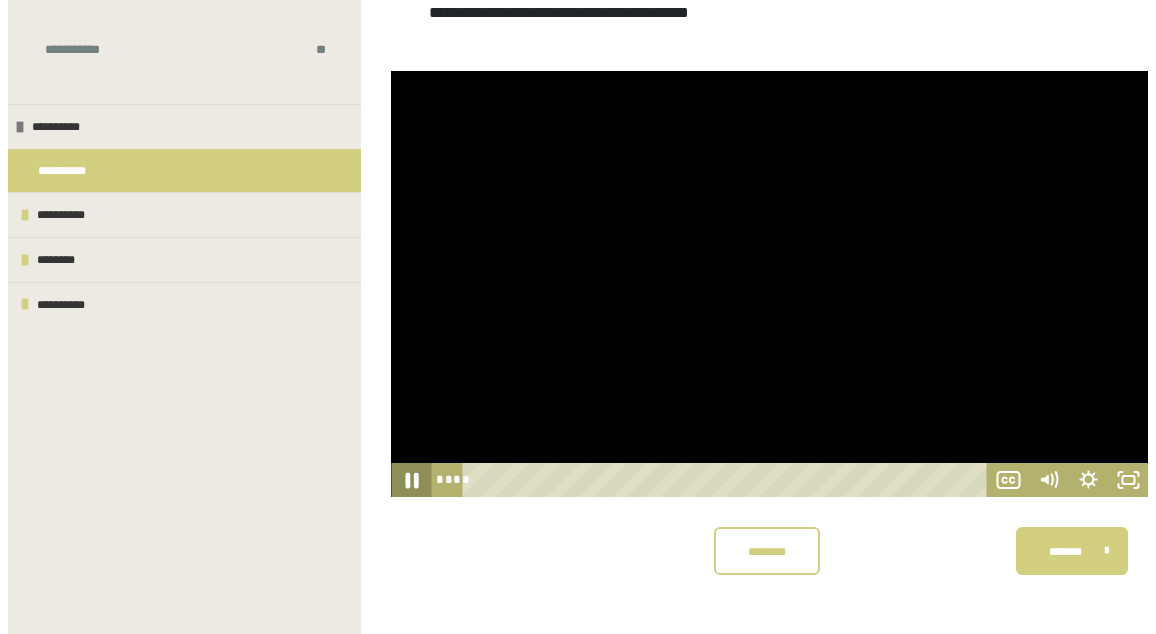 click 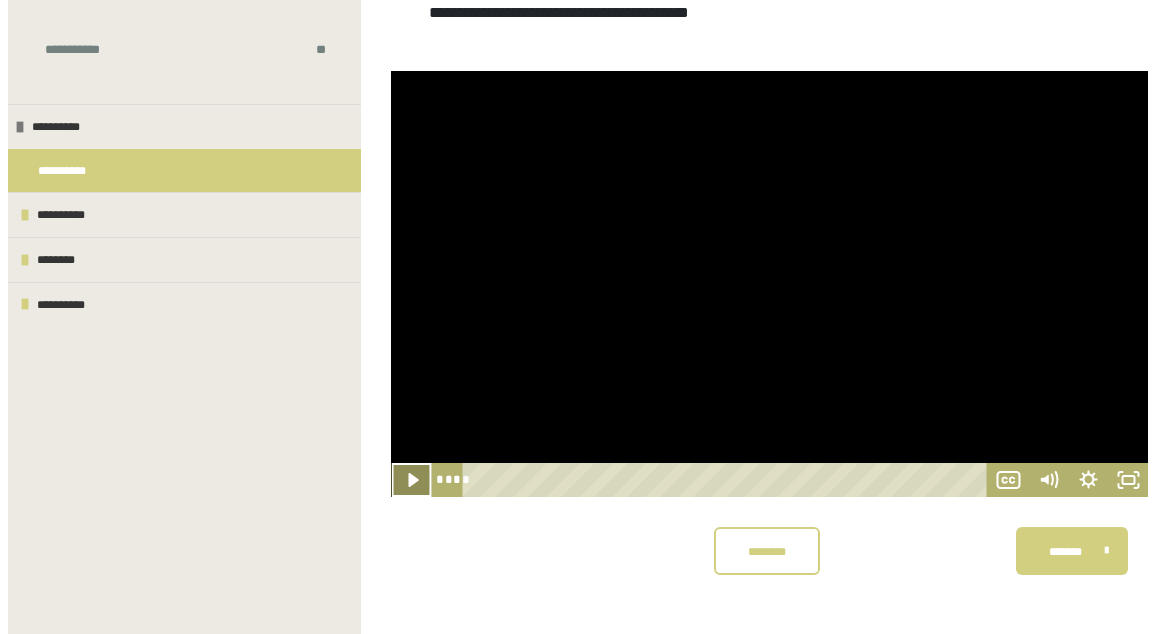 click 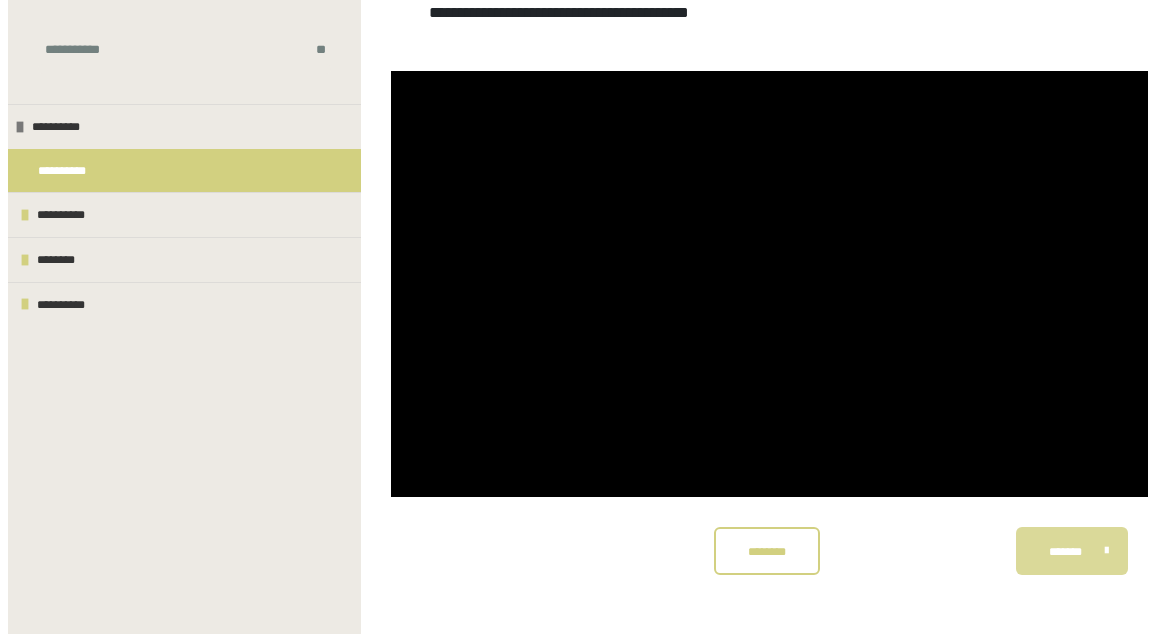 click on "*******" at bounding box center (1072, 551) 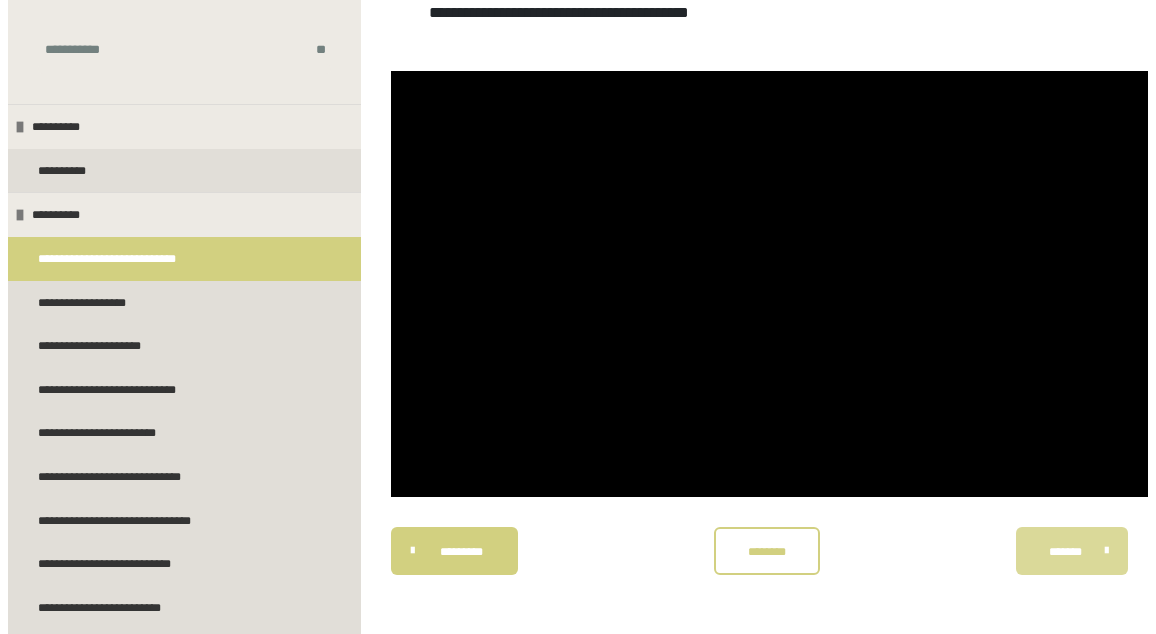 scroll, scrollTop: 340, scrollLeft: 0, axis: vertical 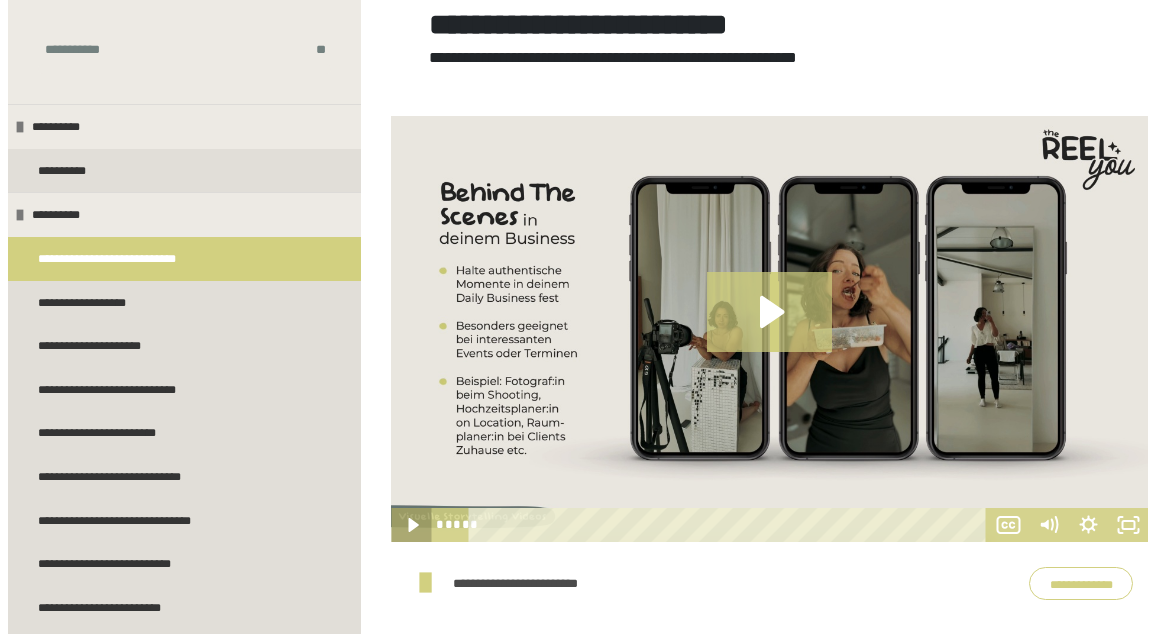 click 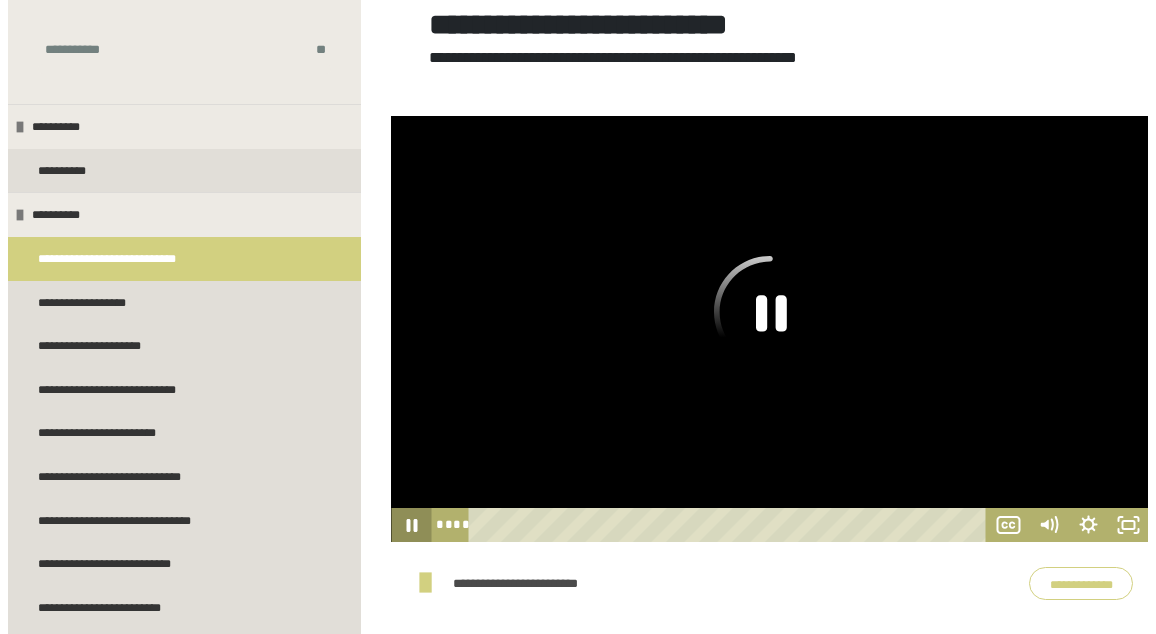 click 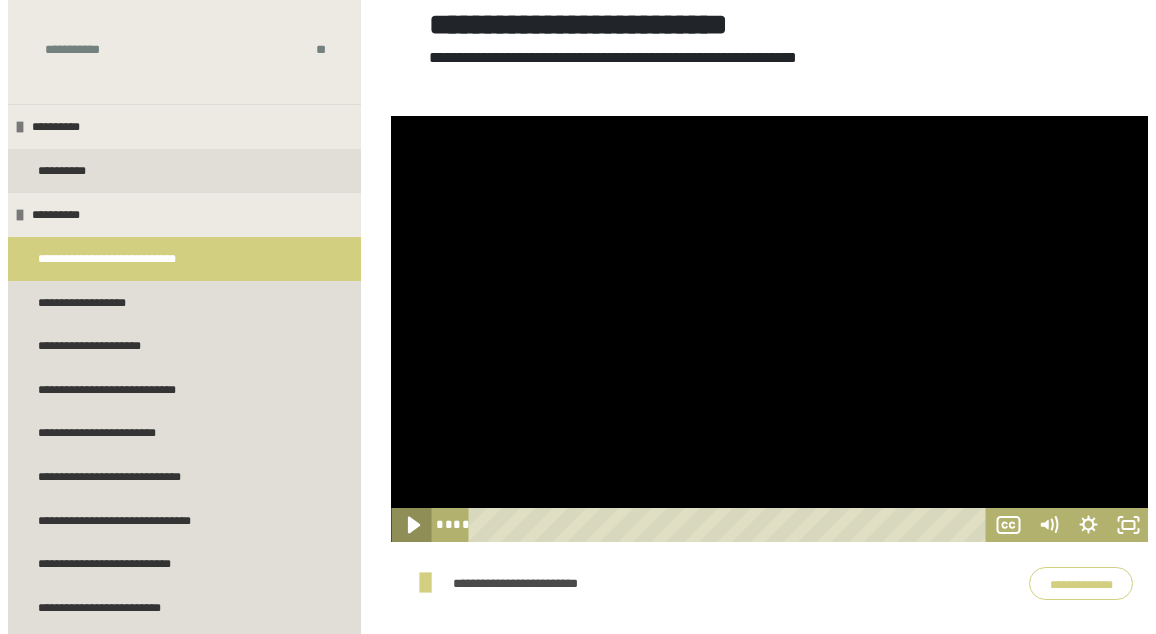 click 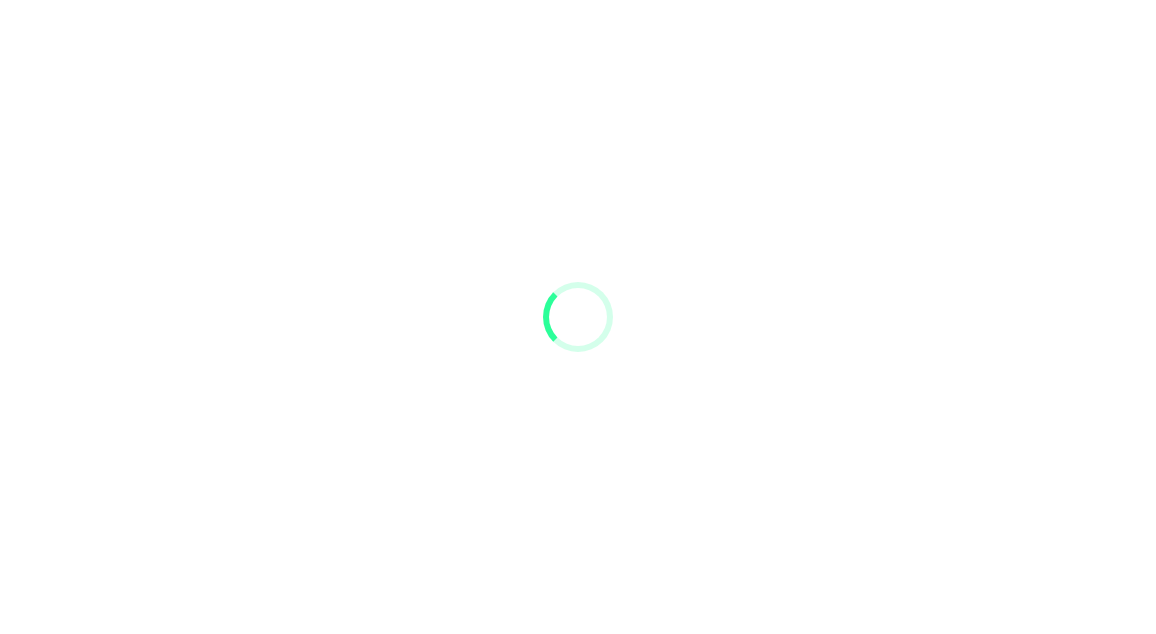 scroll, scrollTop: 0, scrollLeft: 0, axis: both 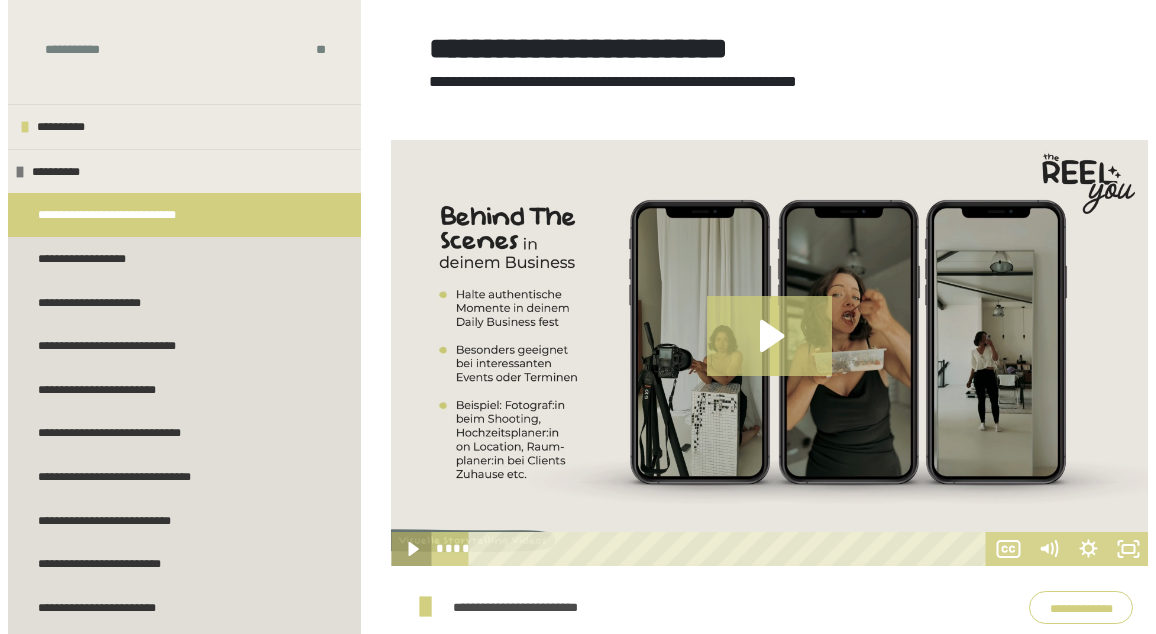 click 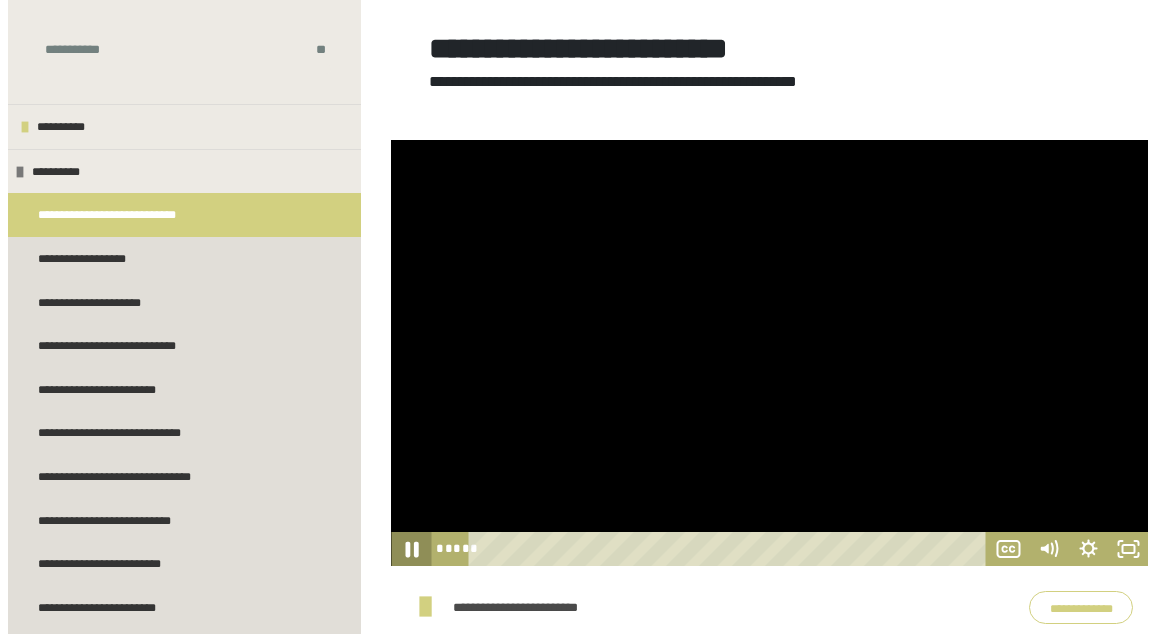 click 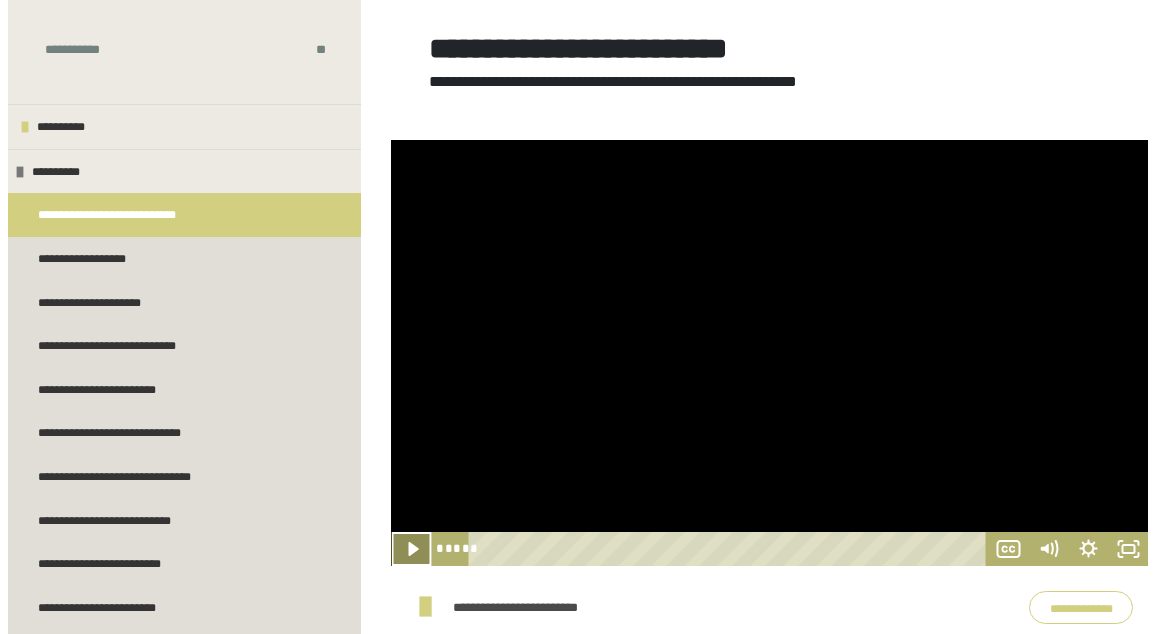 click 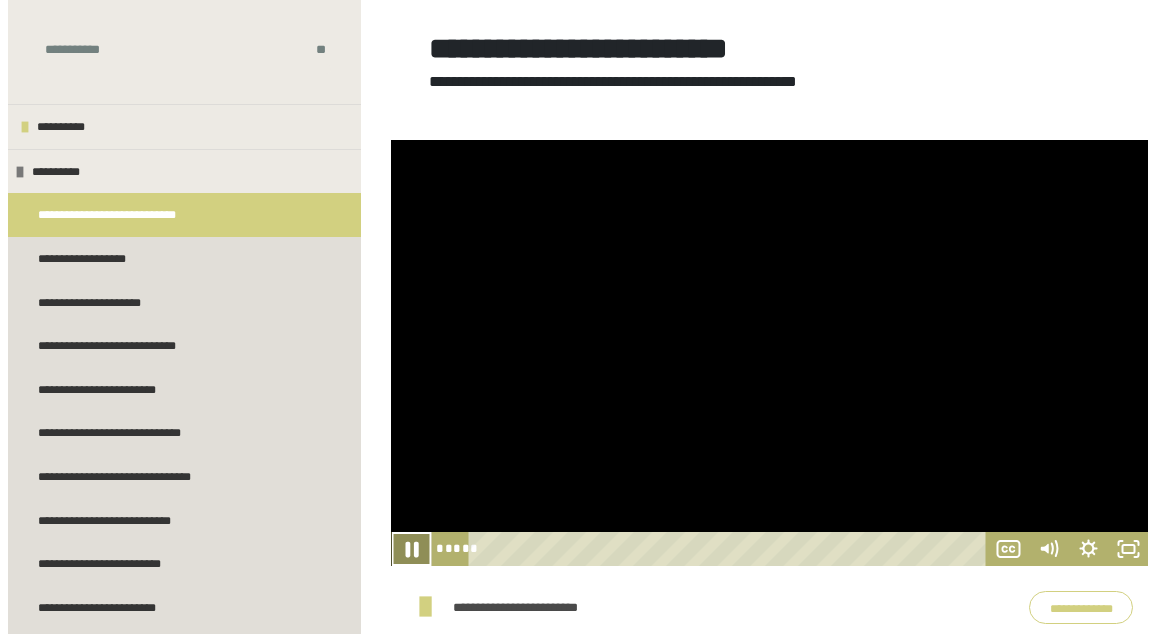 click 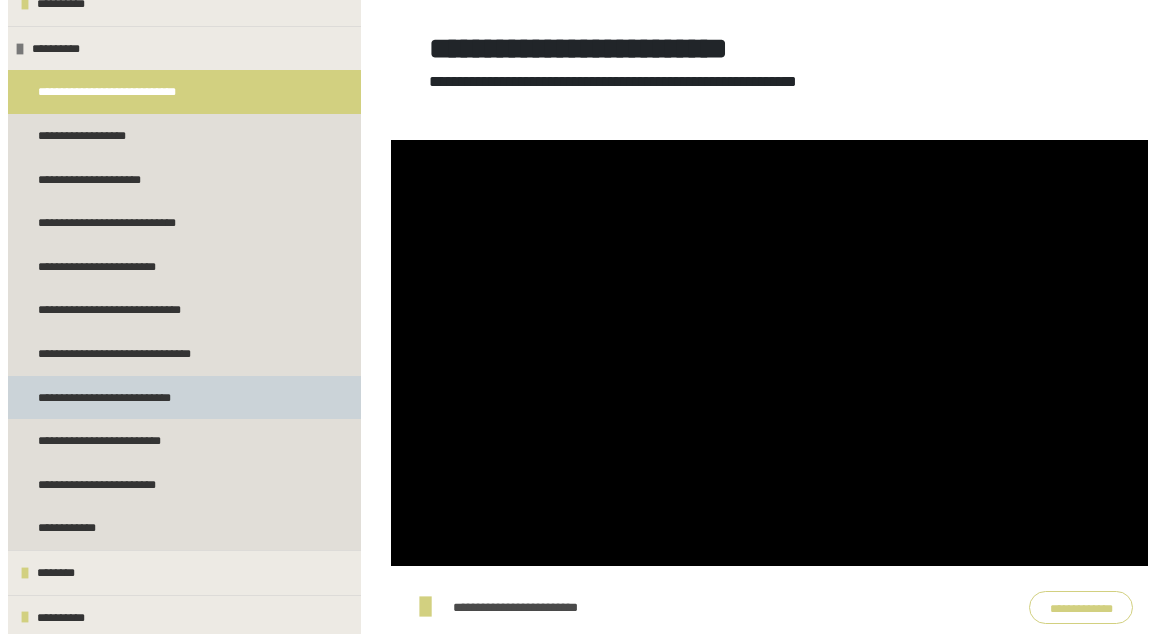 scroll, scrollTop: 124, scrollLeft: 0, axis: vertical 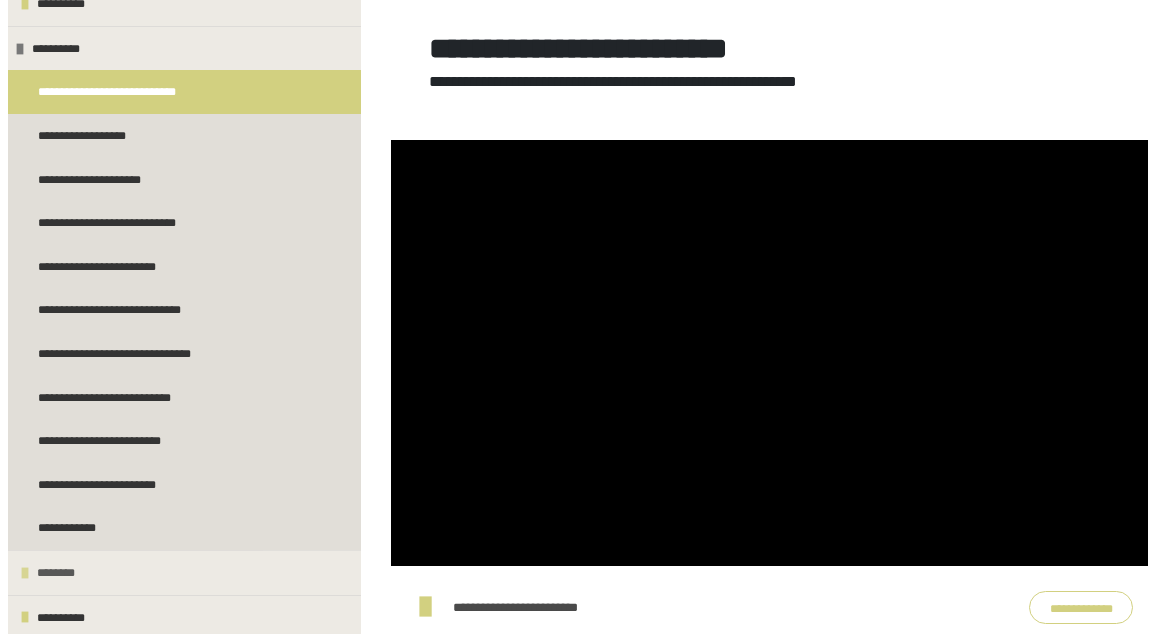 click on "********" at bounding box center [65, 573] 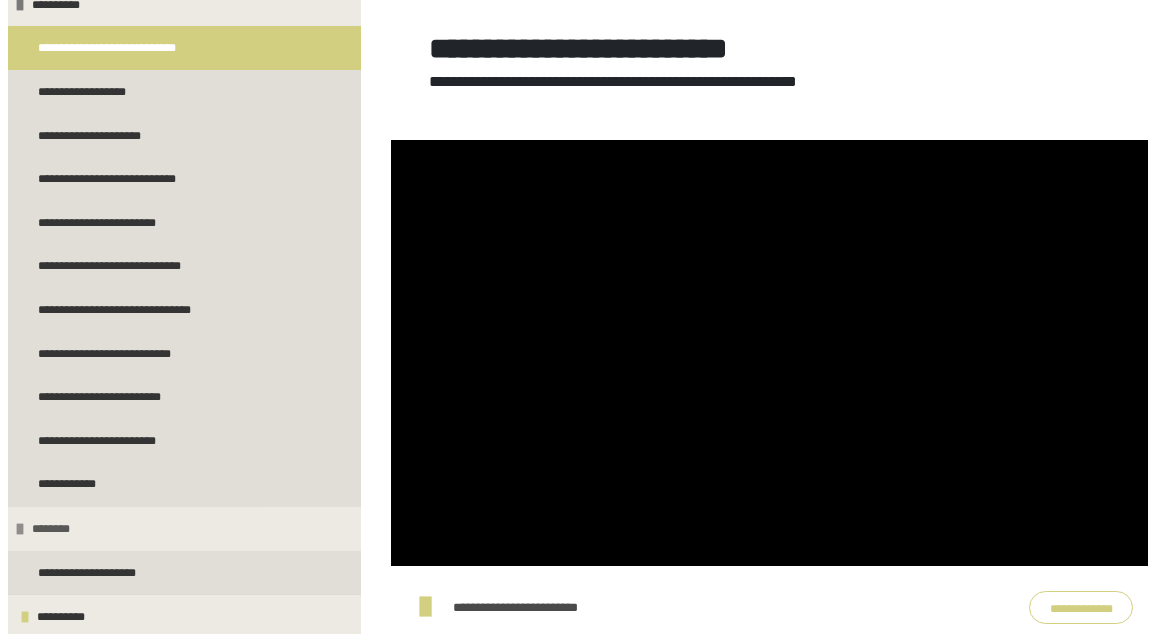 click on "**********" at bounding box center (101, 573) 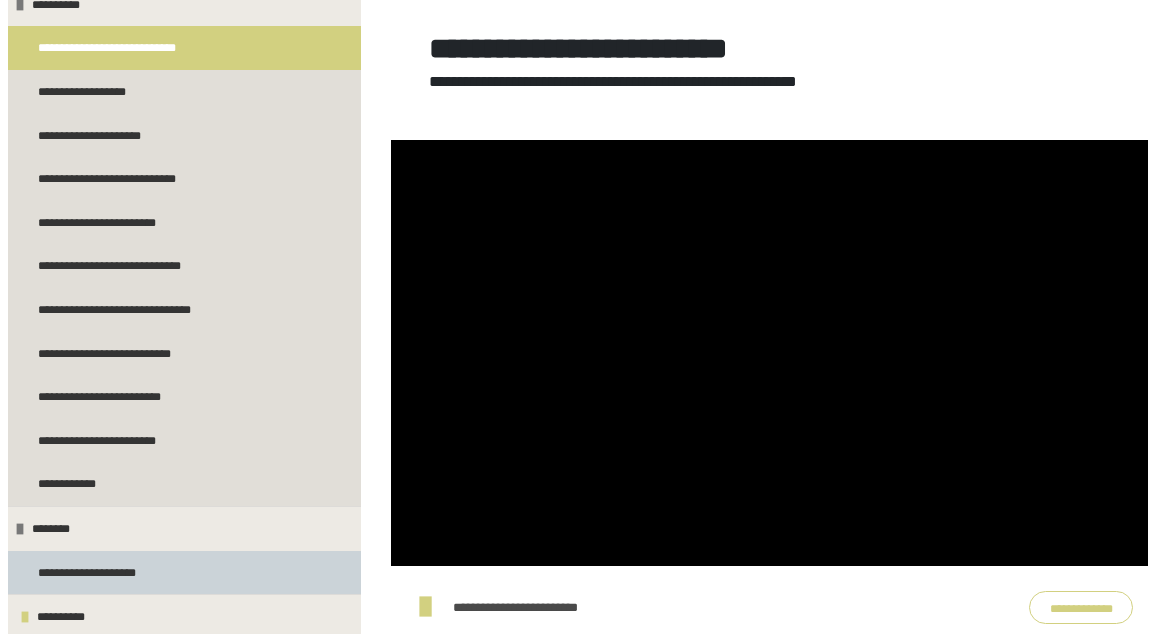 scroll, scrollTop: 269, scrollLeft: 0, axis: vertical 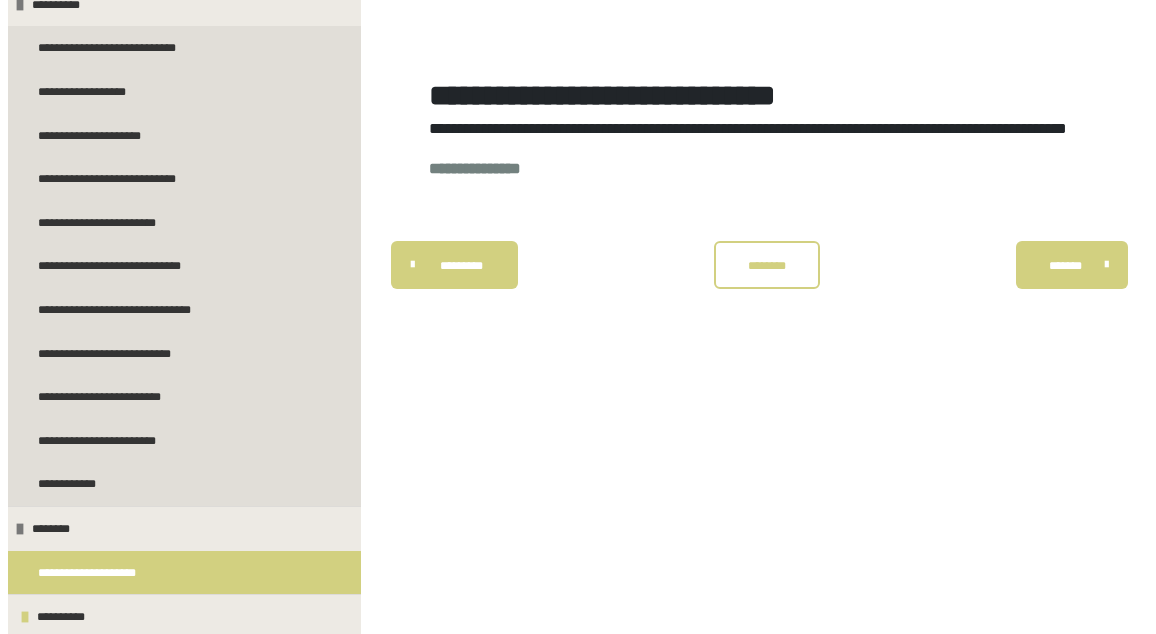 click on "**********" at bounding box center (475, 168) 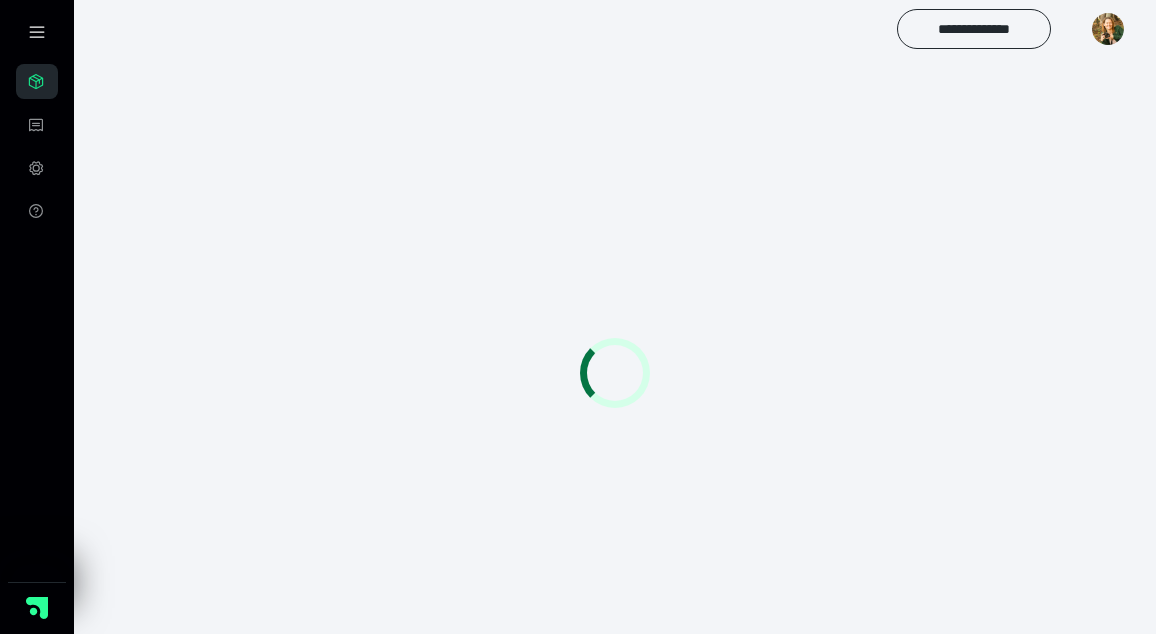 scroll, scrollTop: 0, scrollLeft: 0, axis: both 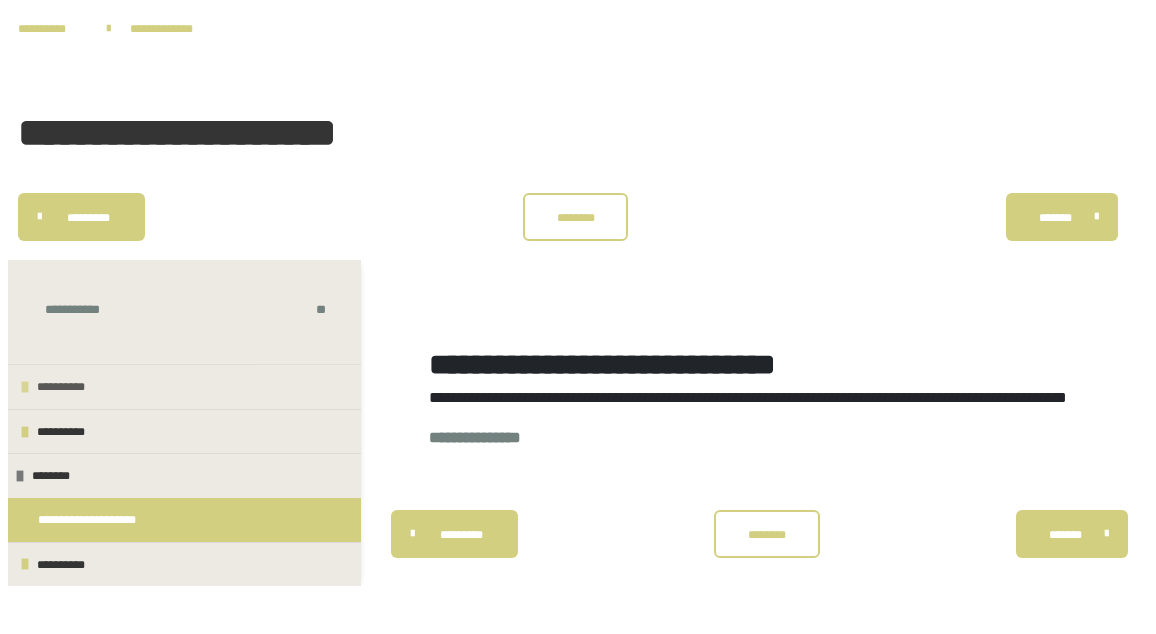 click on "**********" at bounding box center [76, 387] 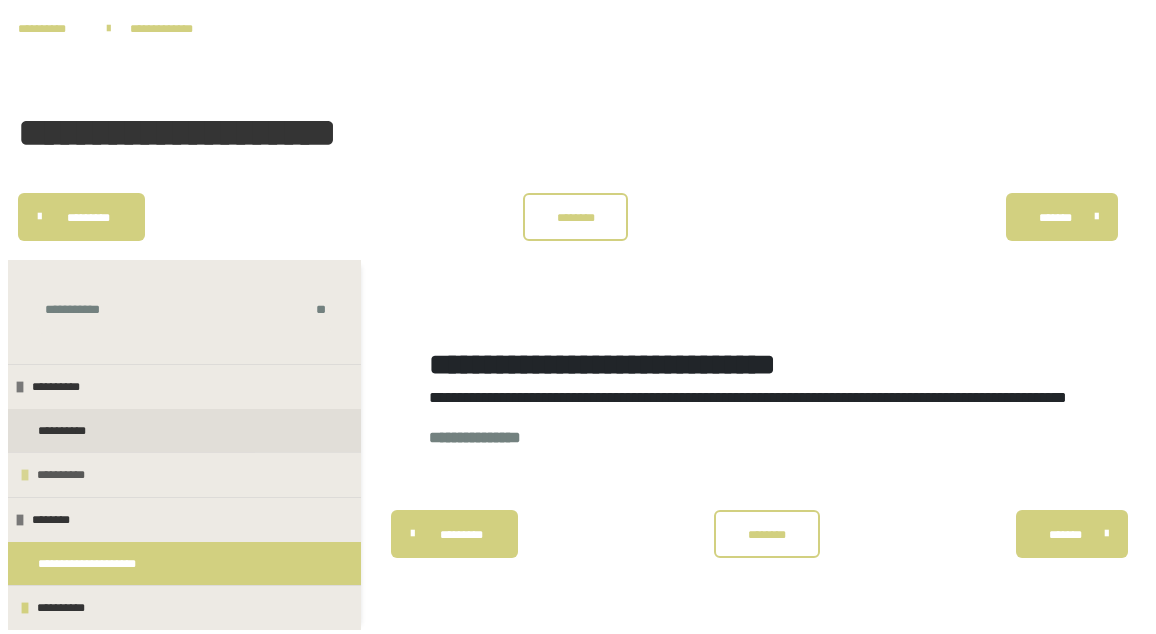 click on "**********" at bounding box center [70, 475] 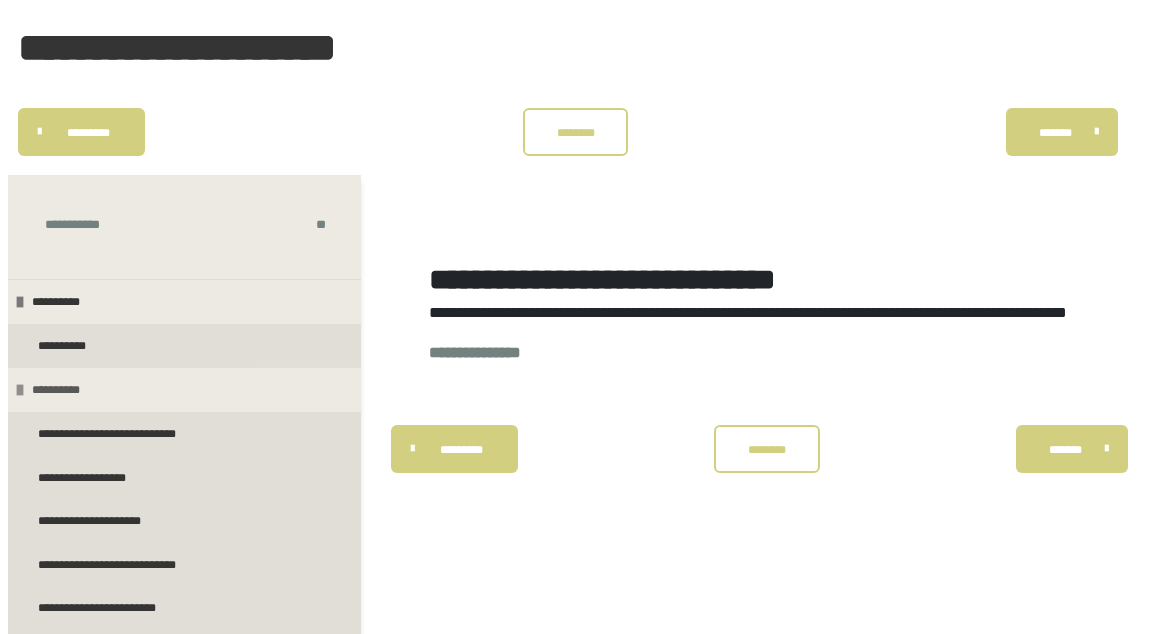 scroll, scrollTop: 100, scrollLeft: 0, axis: vertical 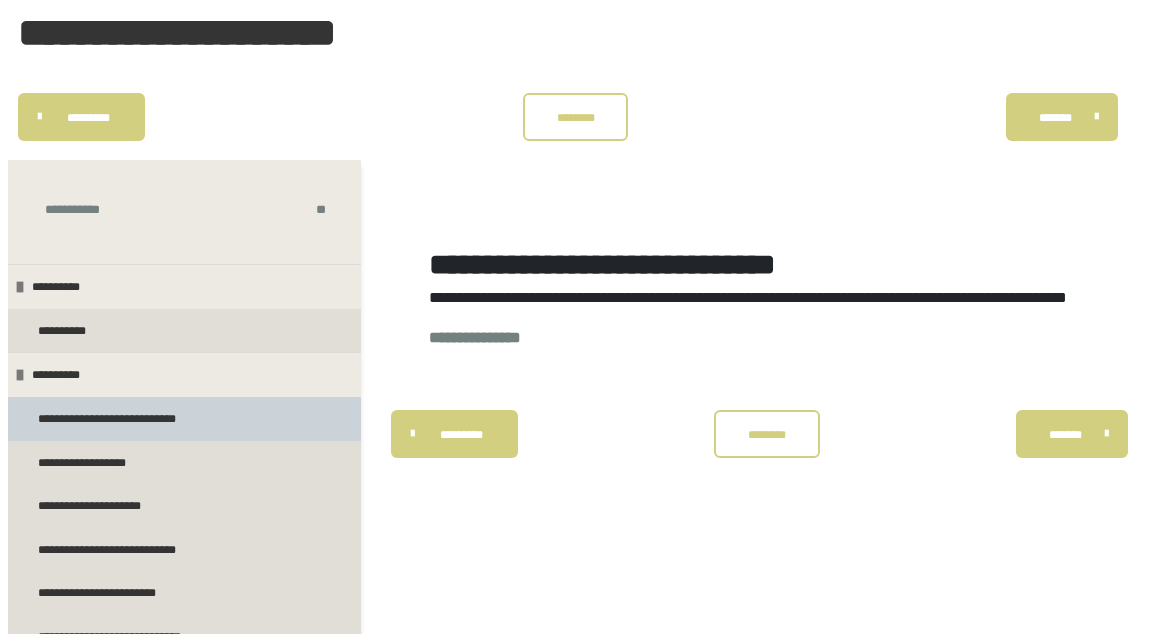 click on "**********" at bounding box center [119, 419] 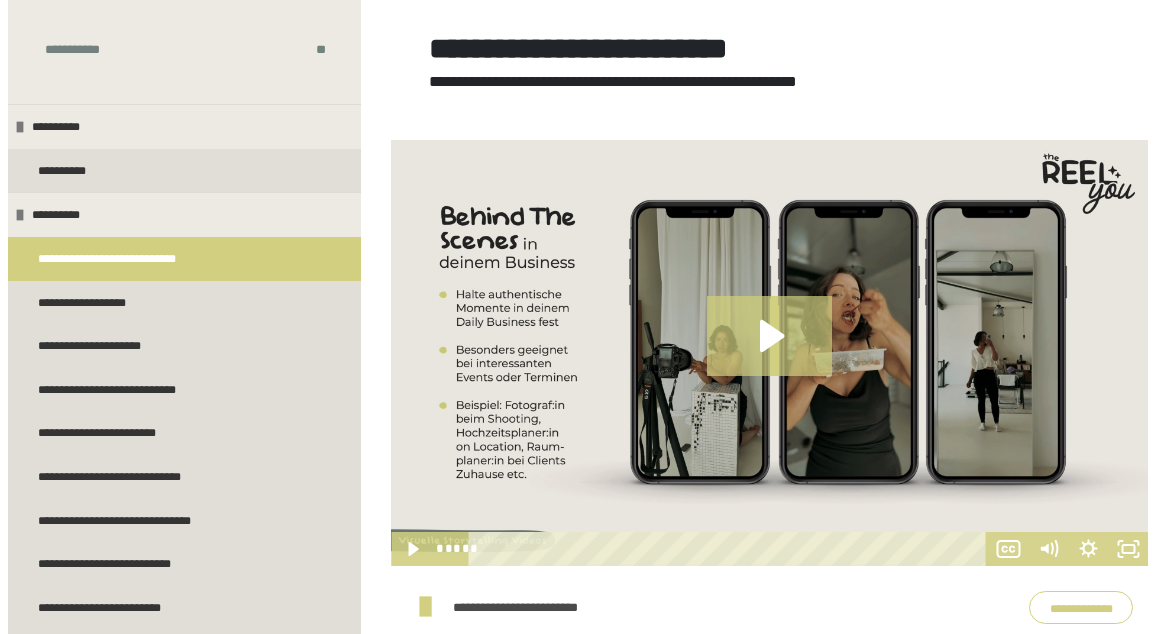 scroll, scrollTop: 316, scrollLeft: 0, axis: vertical 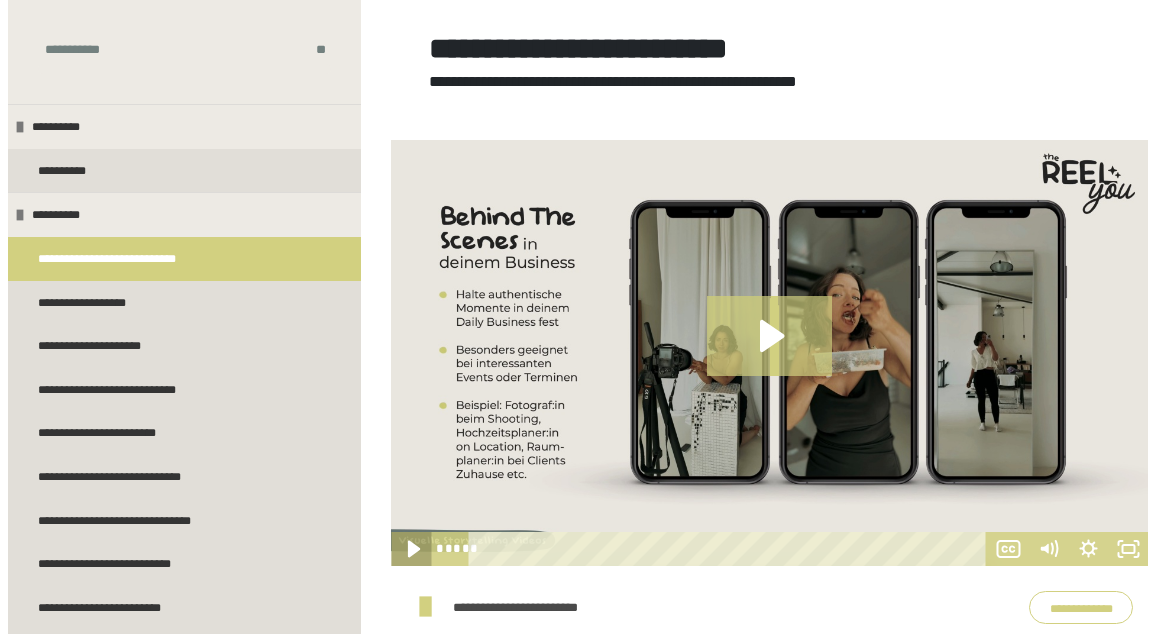 click 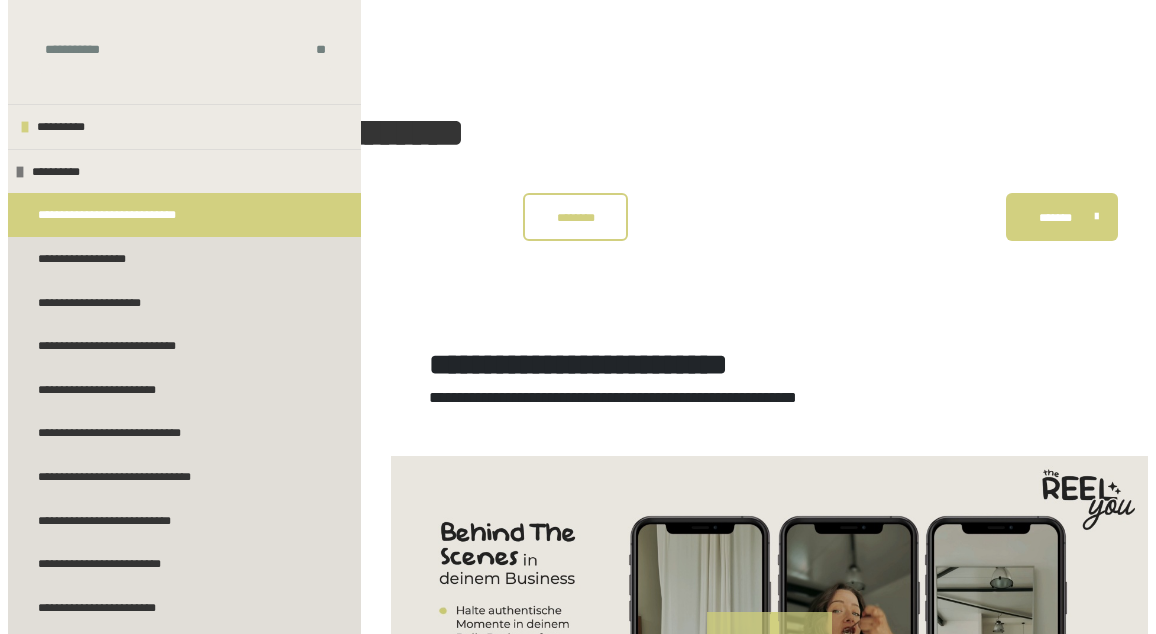 scroll, scrollTop: 359, scrollLeft: 0, axis: vertical 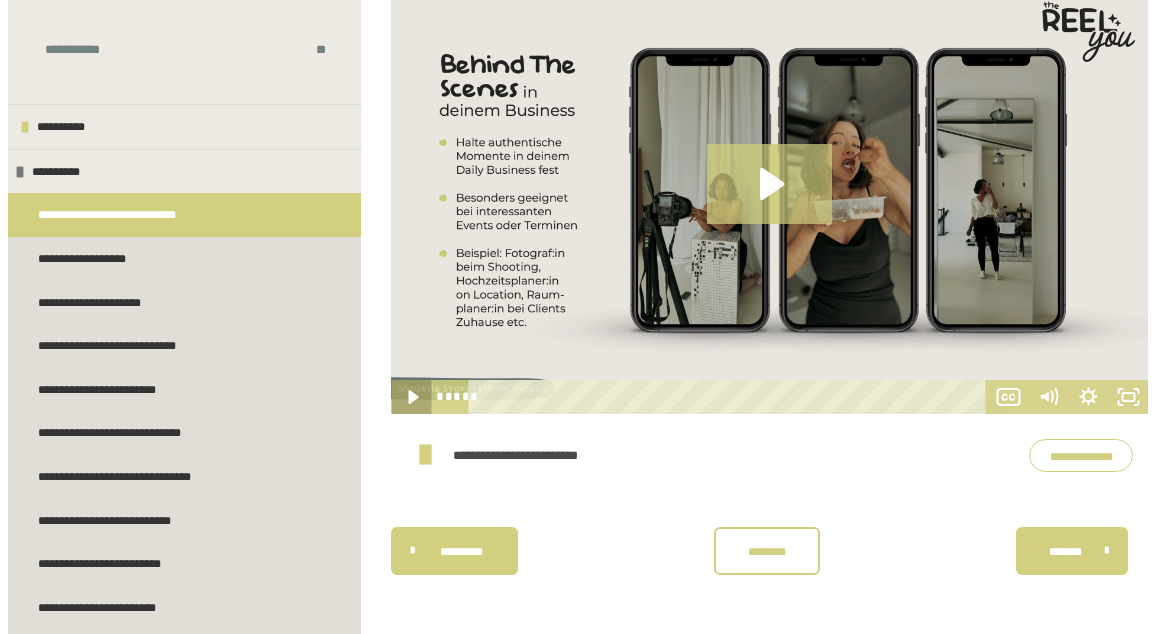 click 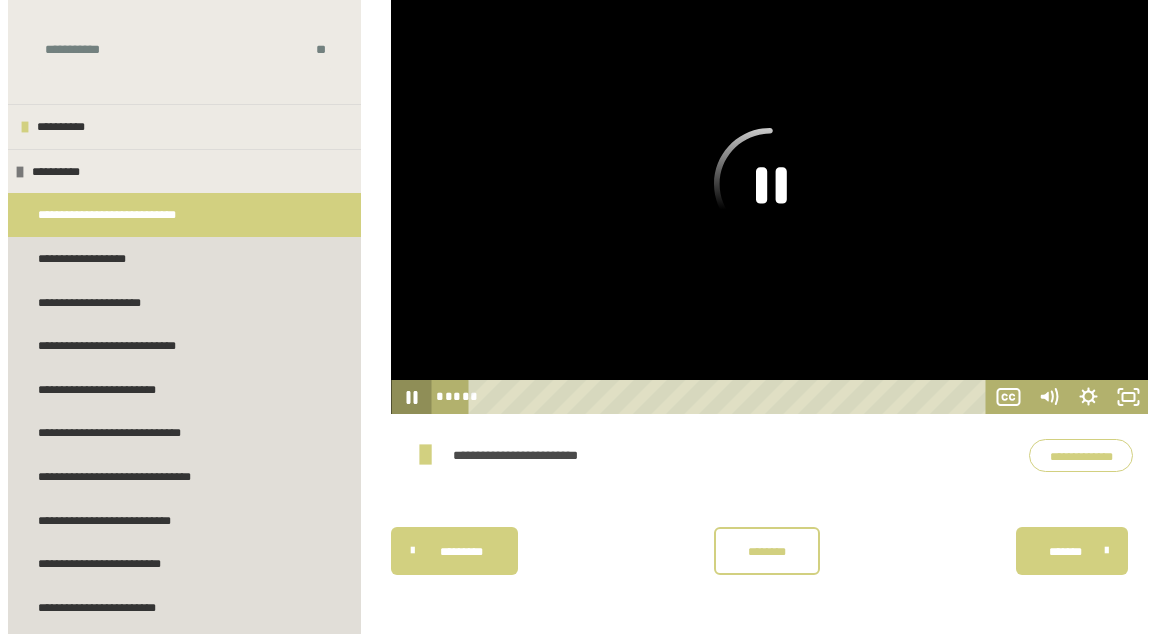 click 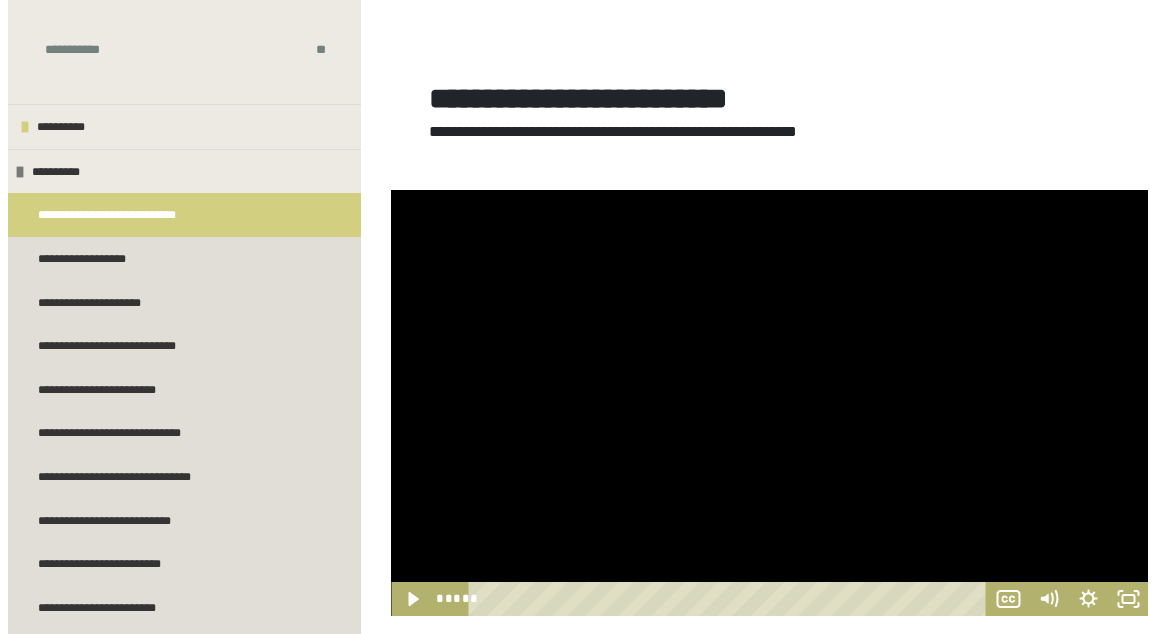 scroll, scrollTop: 264, scrollLeft: 0, axis: vertical 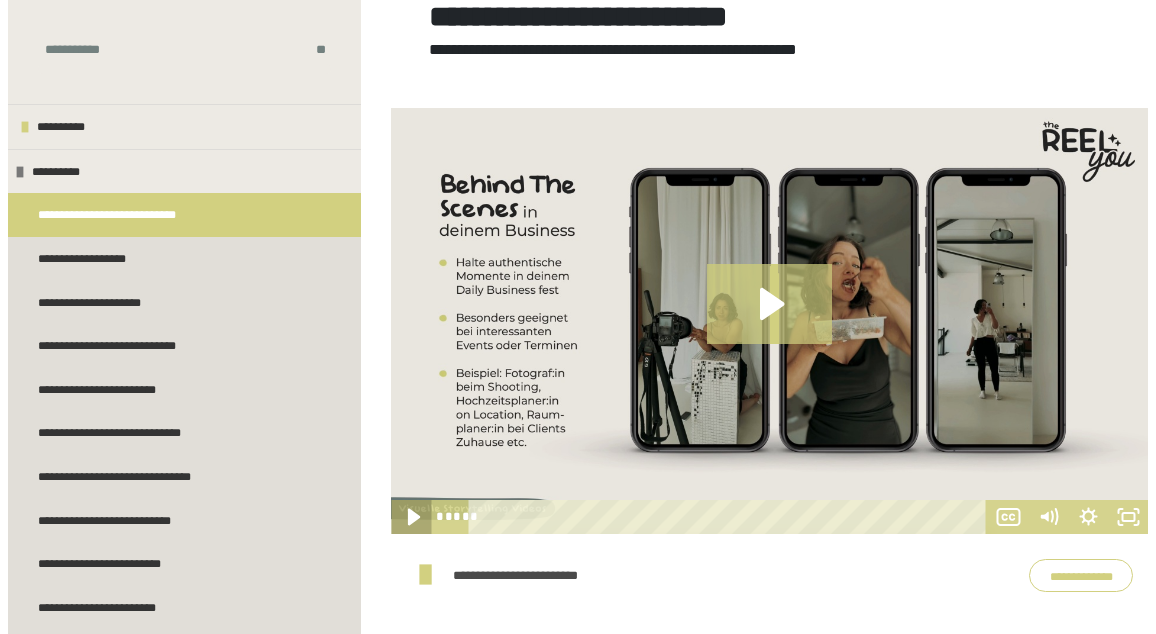 click 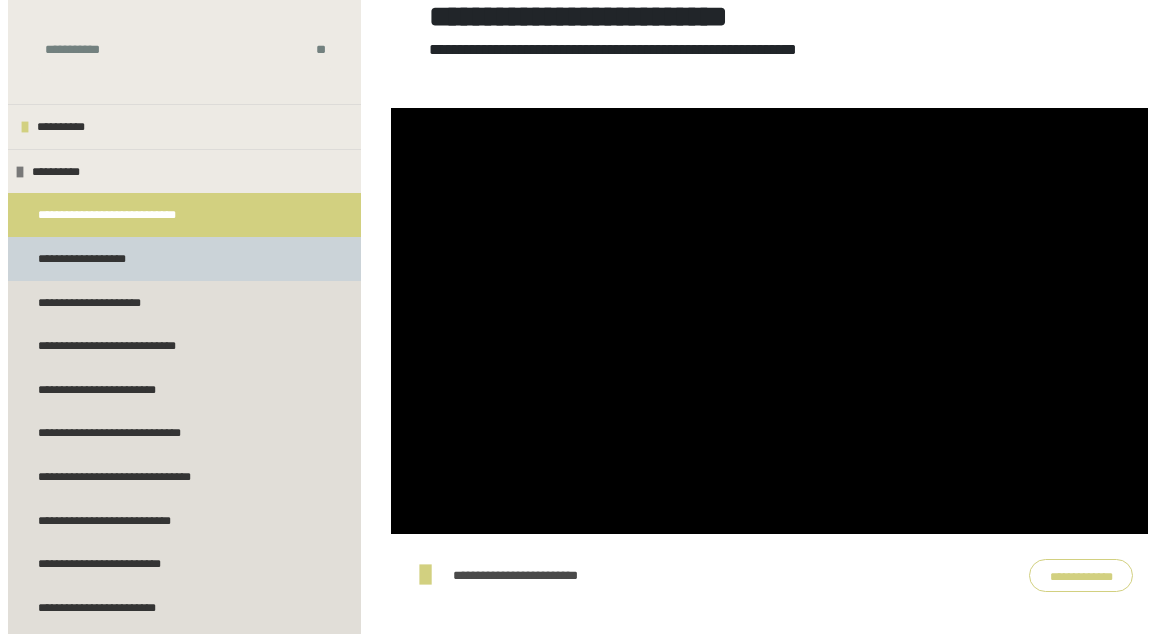click on "**********" at bounding box center [184, 259] 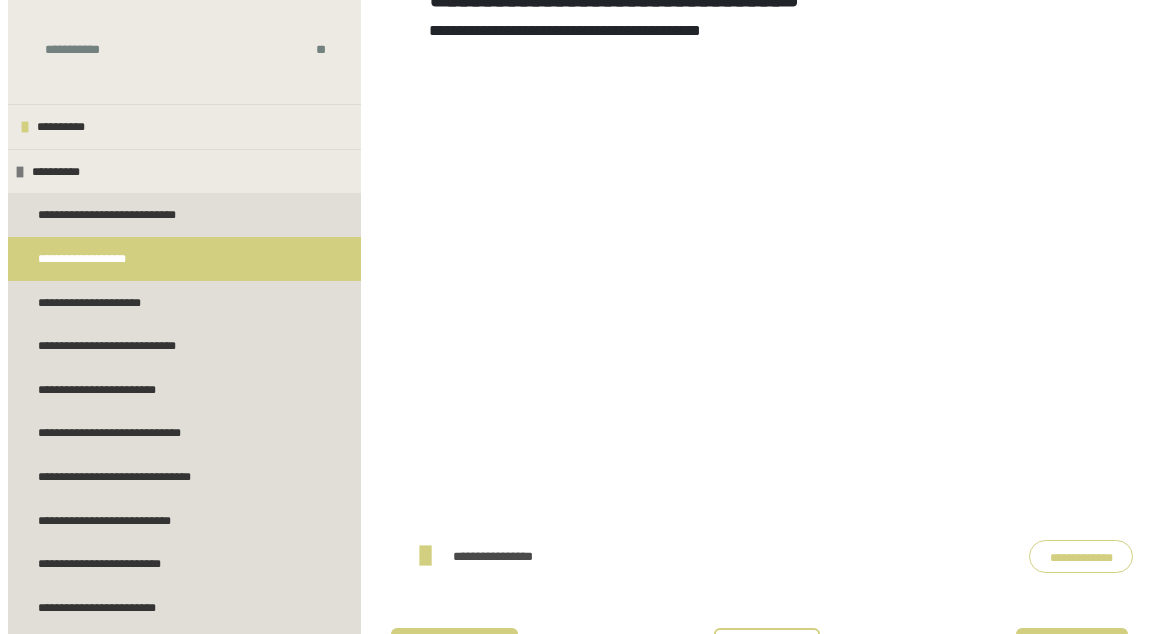 scroll, scrollTop: 370, scrollLeft: 0, axis: vertical 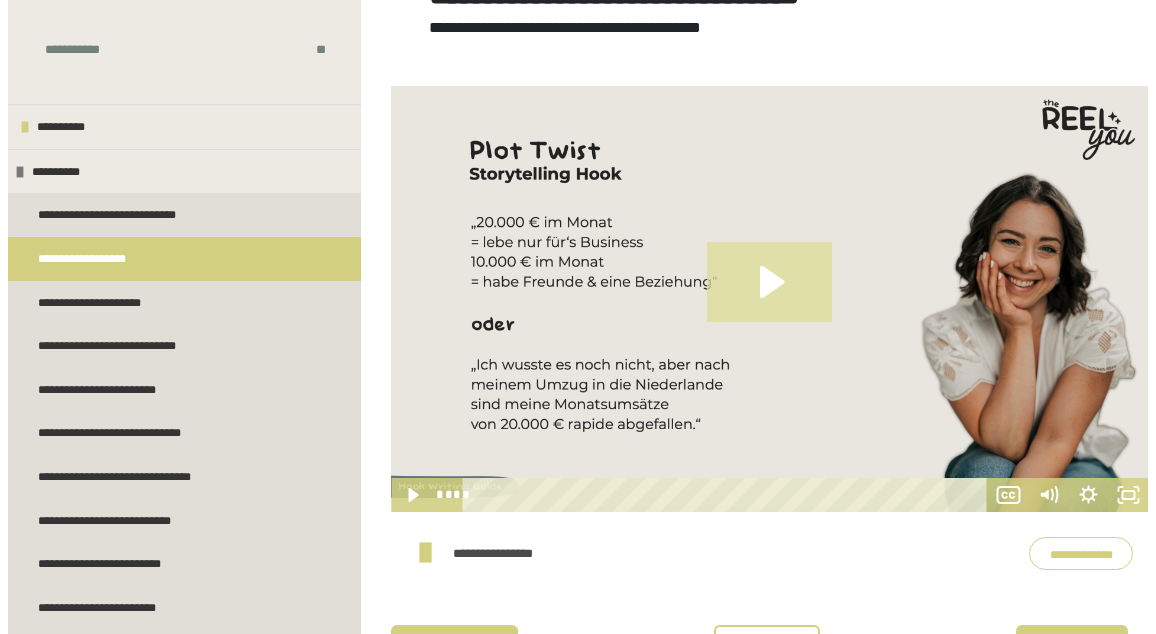 click 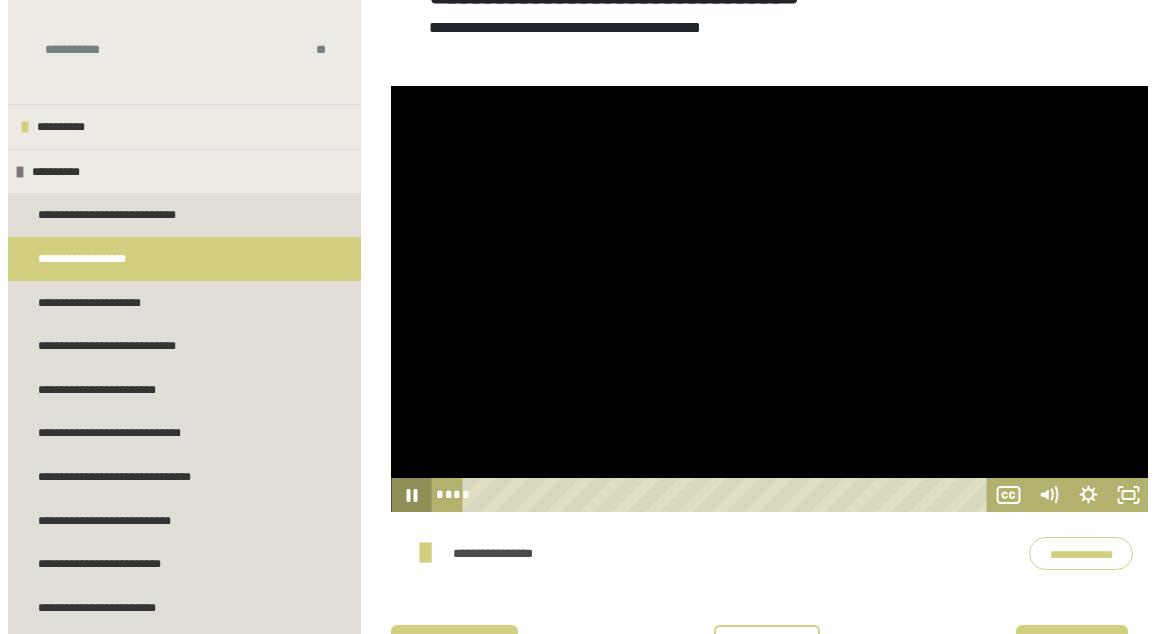 click 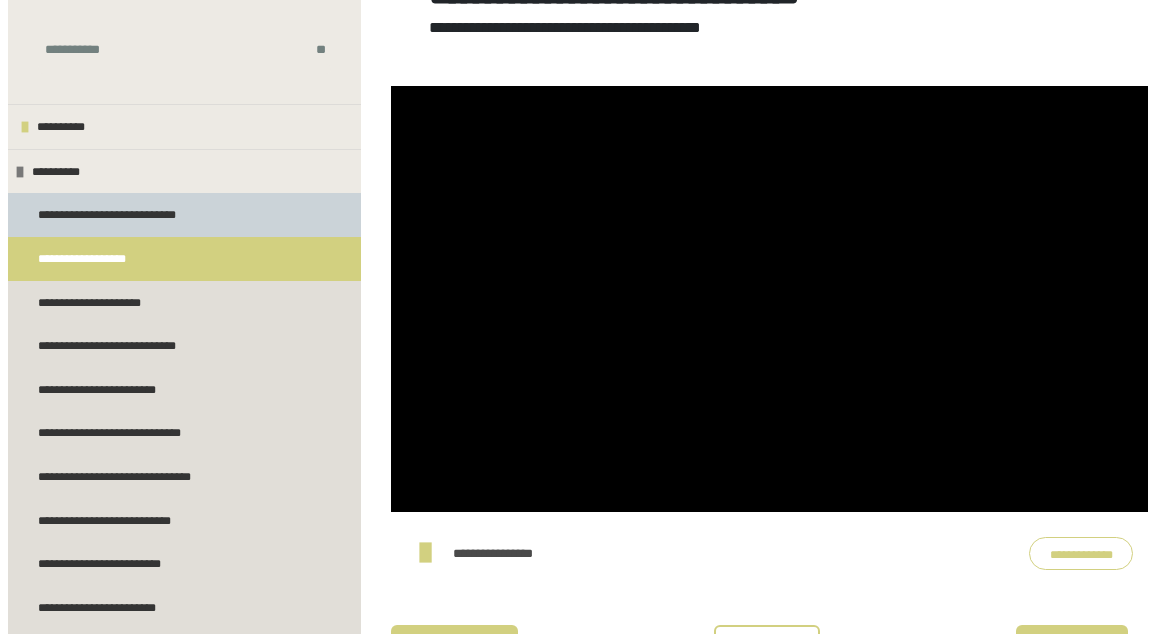 click on "**********" at bounding box center [184, 215] 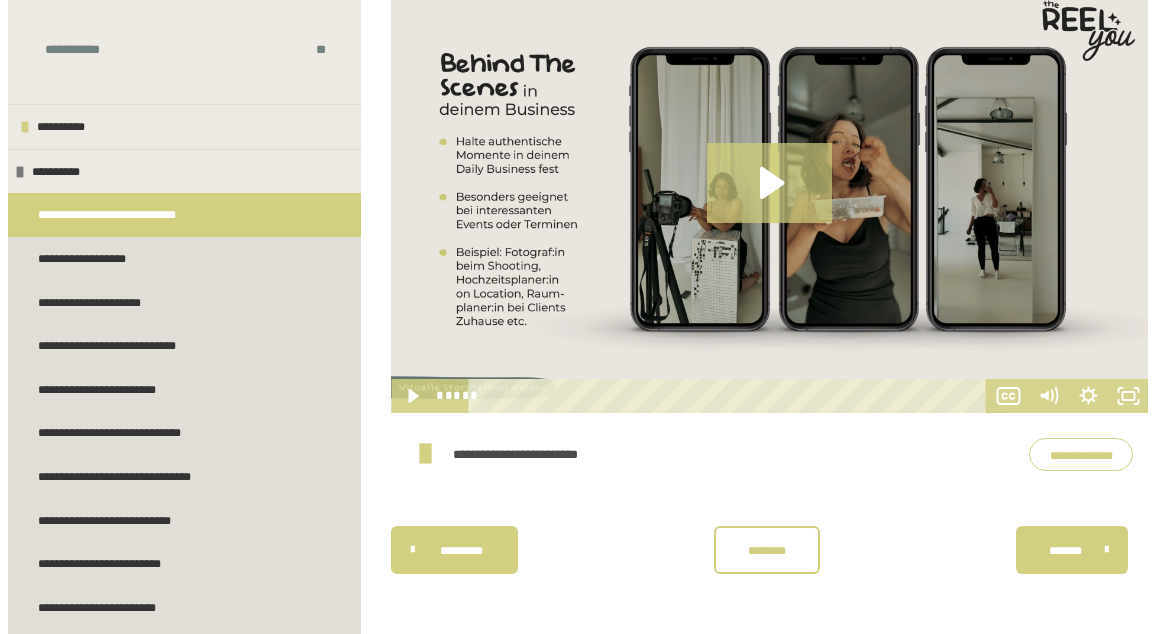 scroll, scrollTop: 468, scrollLeft: 0, axis: vertical 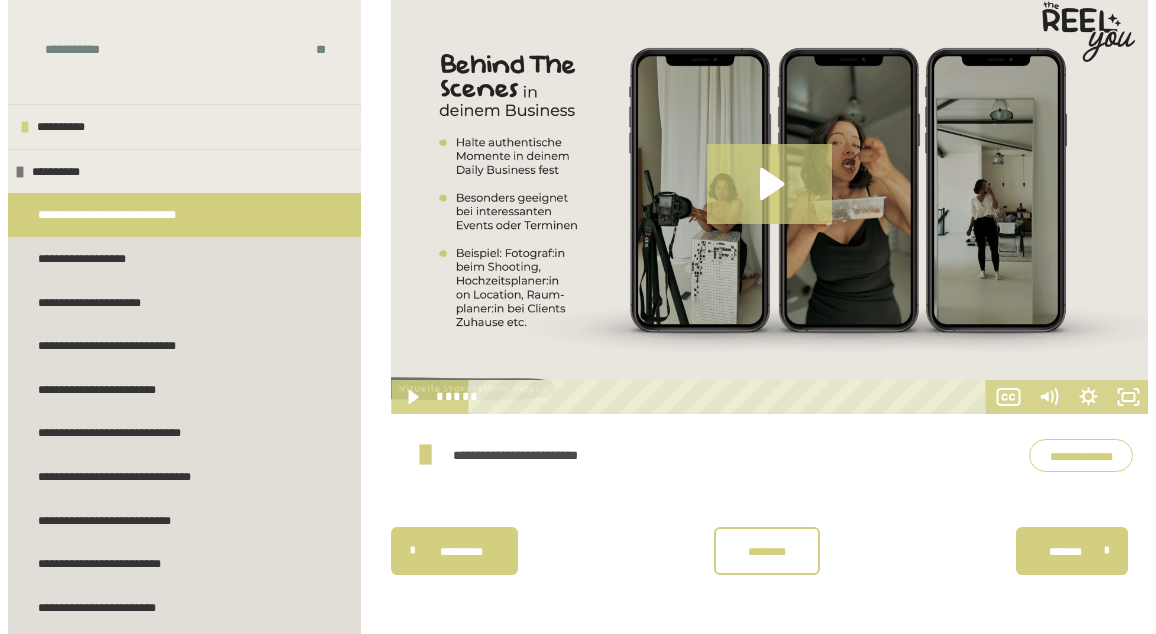 click on "**********" at bounding box center [1081, 455] 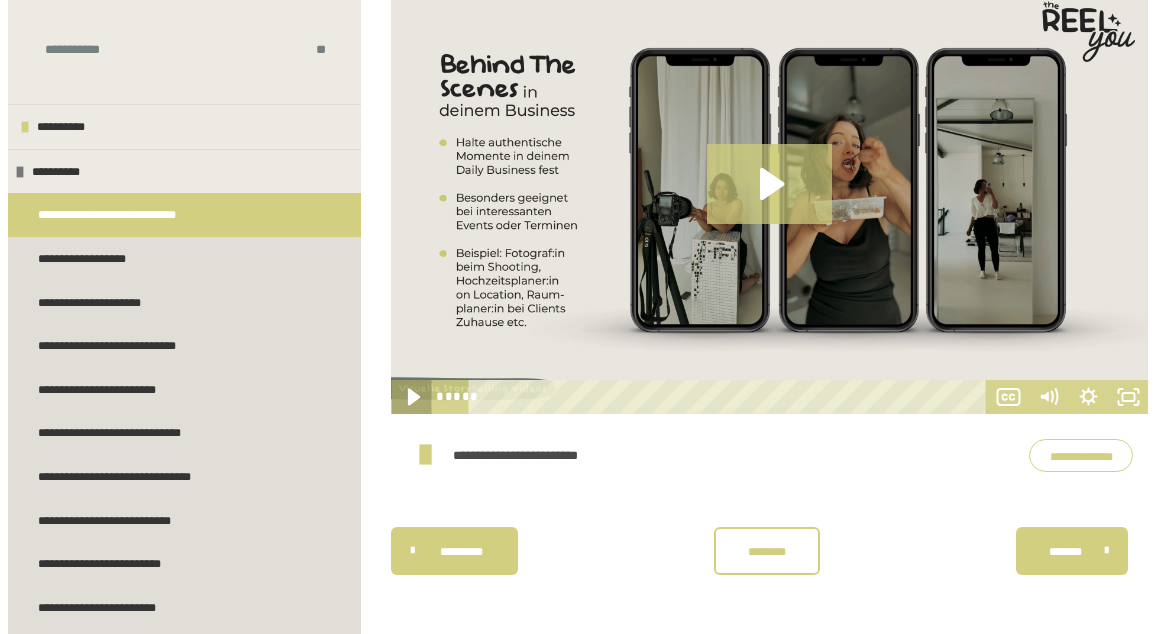 click 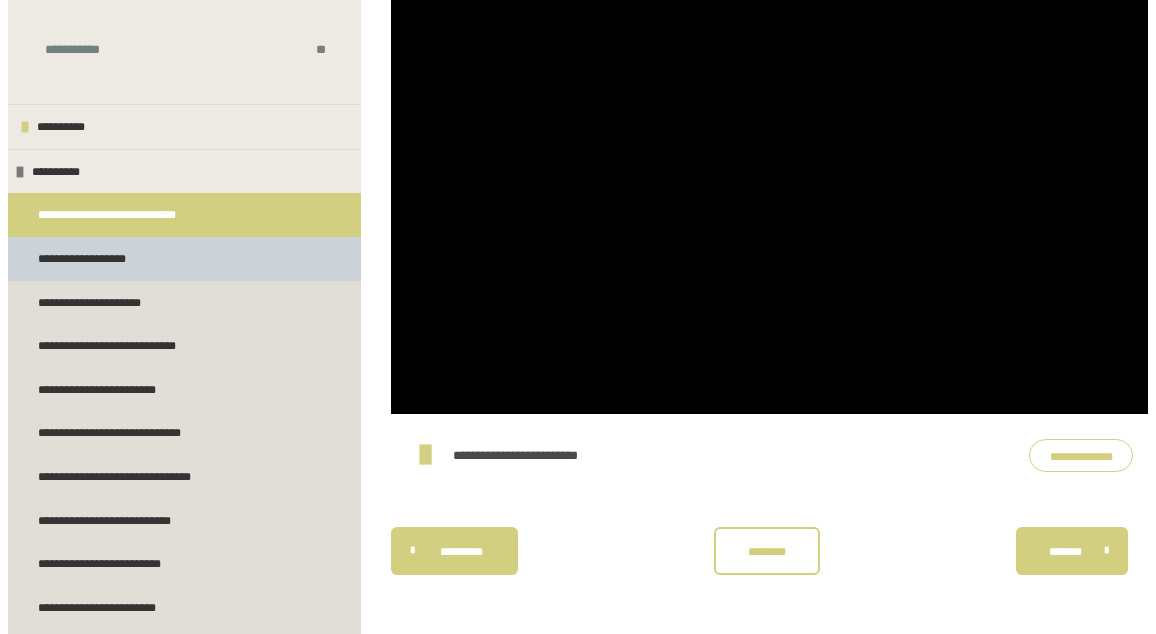click on "**********" at bounding box center [98, 259] 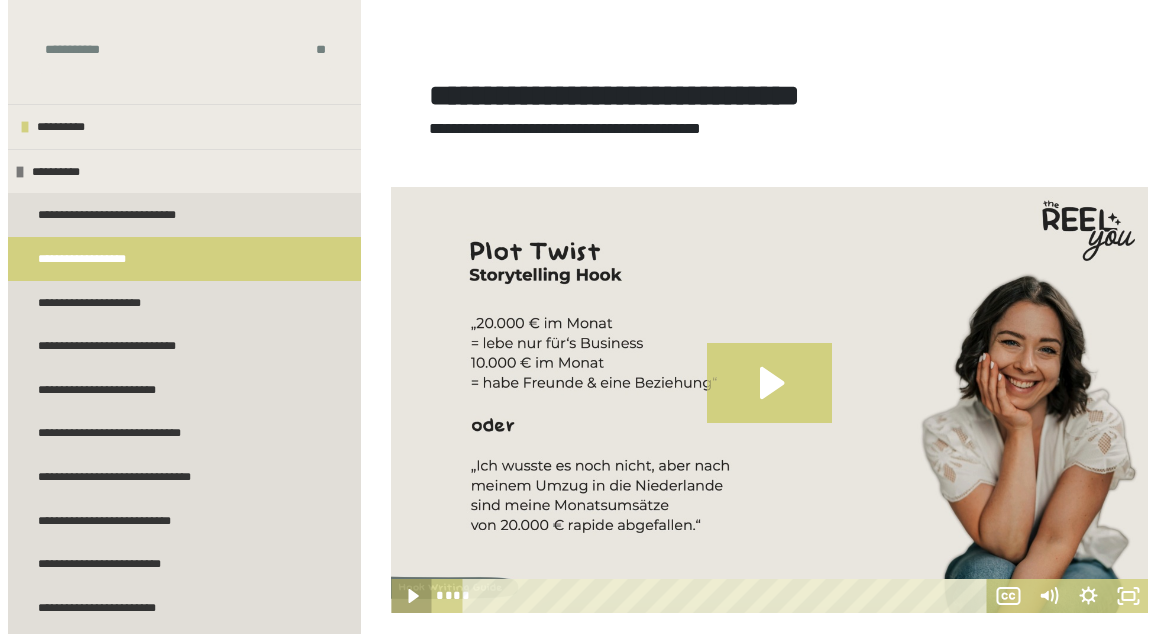 click 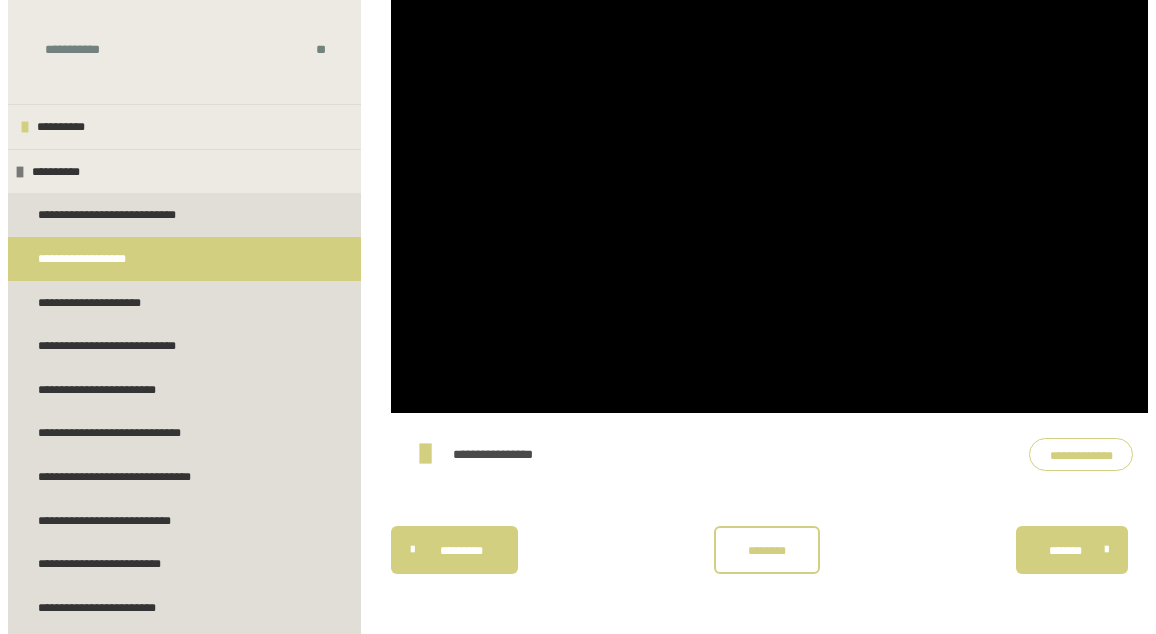 scroll, scrollTop: 468, scrollLeft: 0, axis: vertical 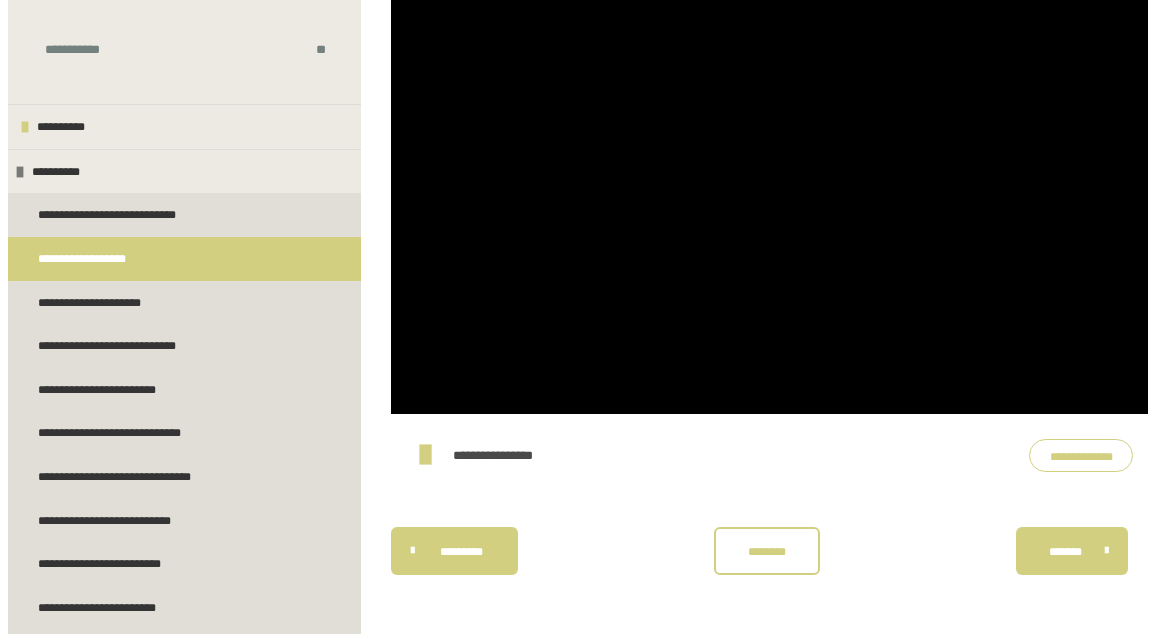 click on "**********" at bounding box center (1081, 455) 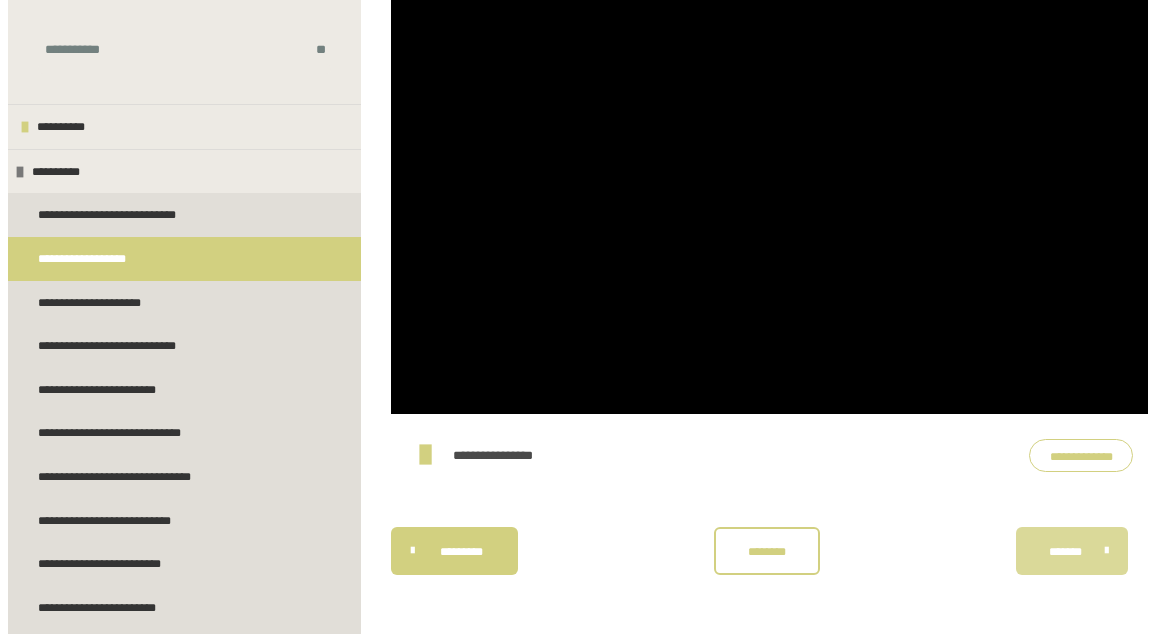 click on "*******" at bounding box center [1065, 552] 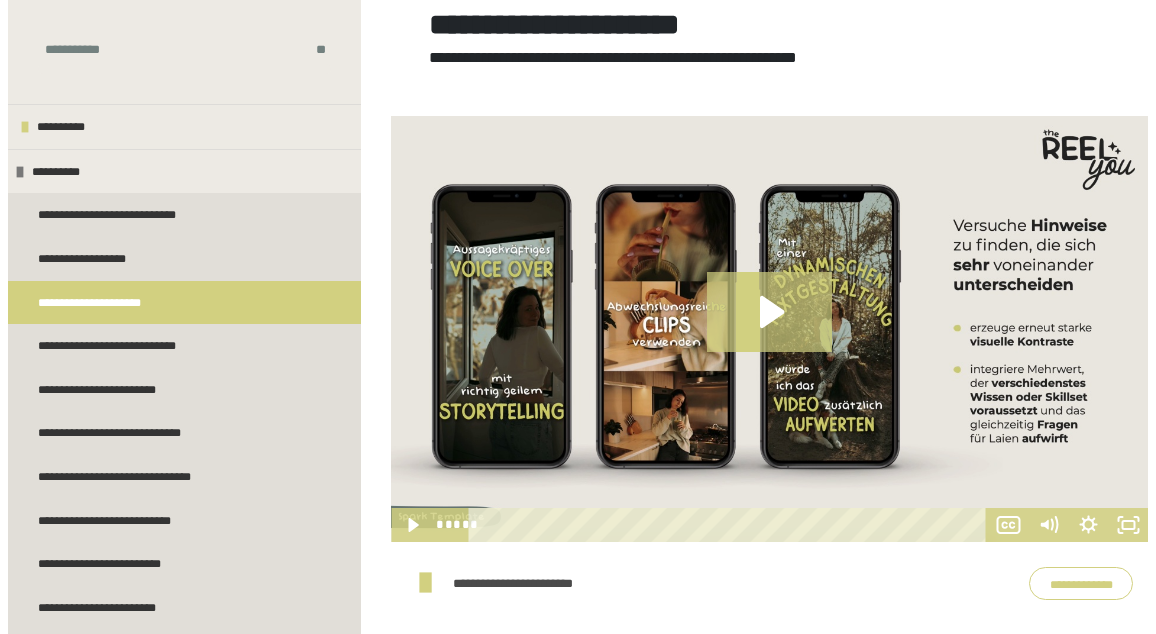 scroll, scrollTop: 380, scrollLeft: 0, axis: vertical 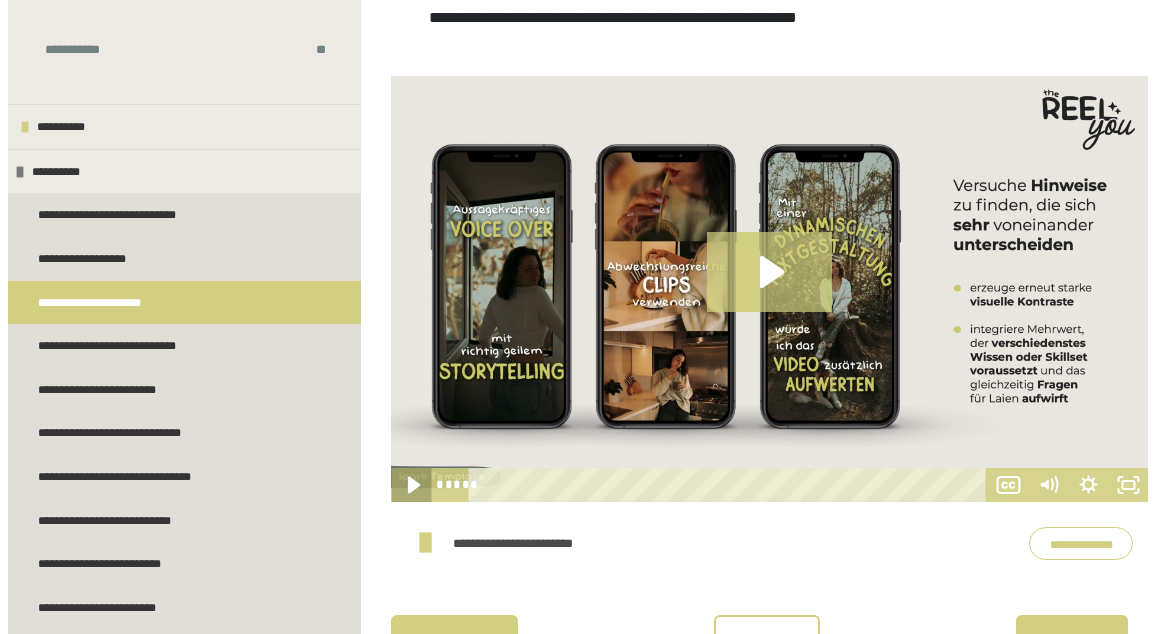 click 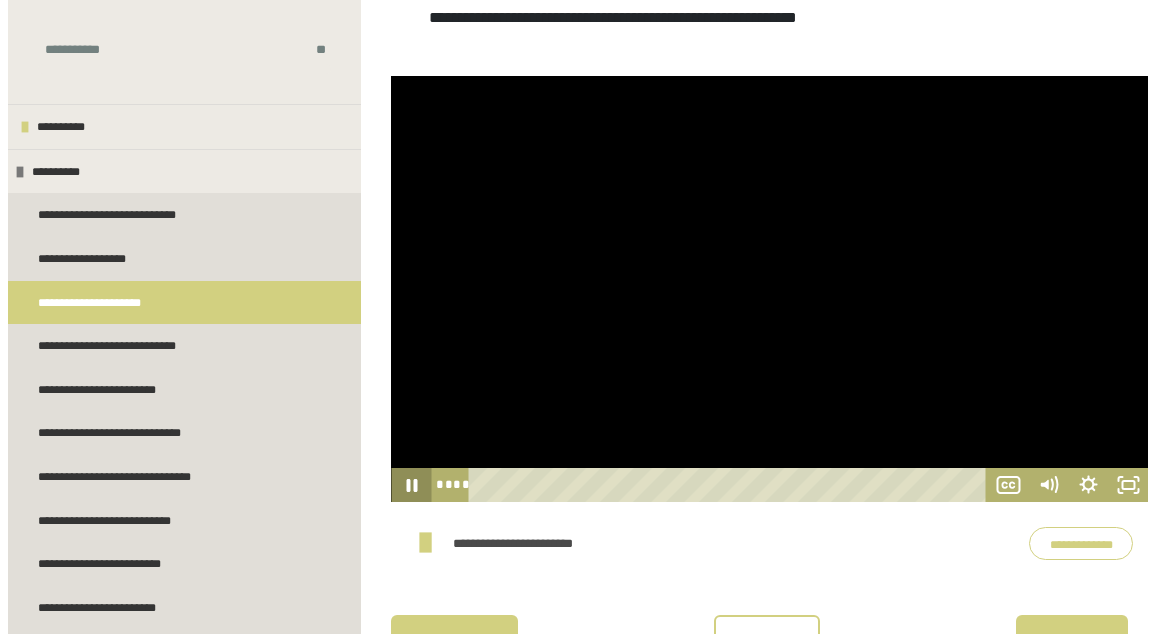 click 